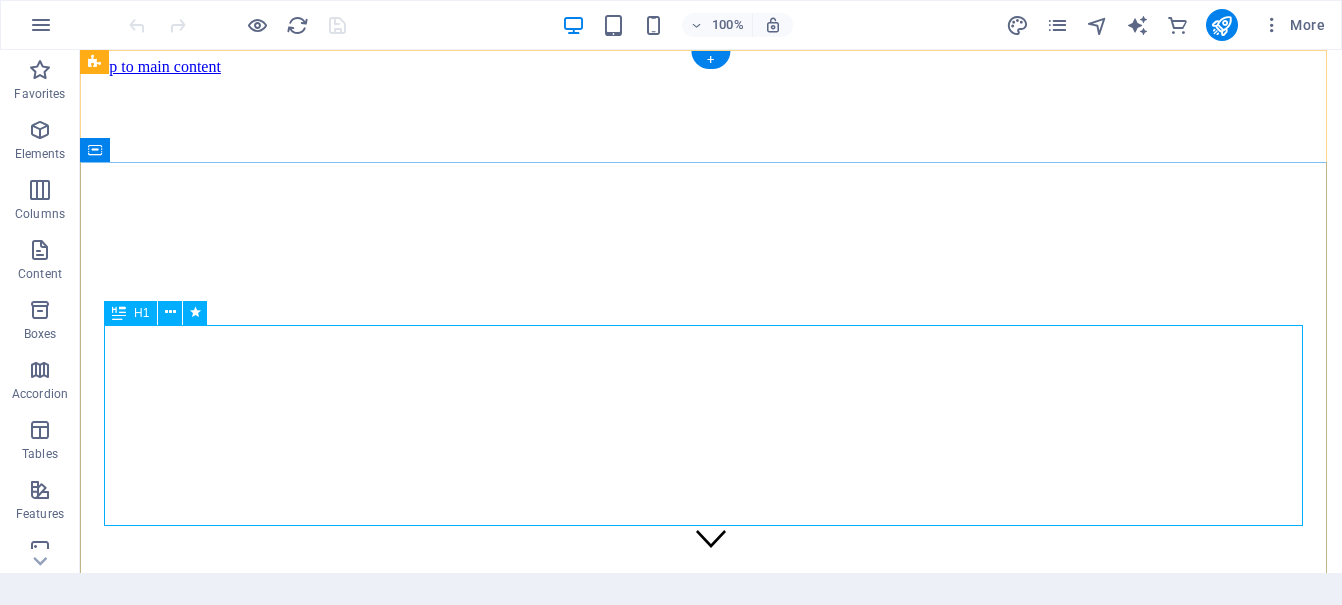 scroll, scrollTop: 0, scrollLeft: 0, axis: both 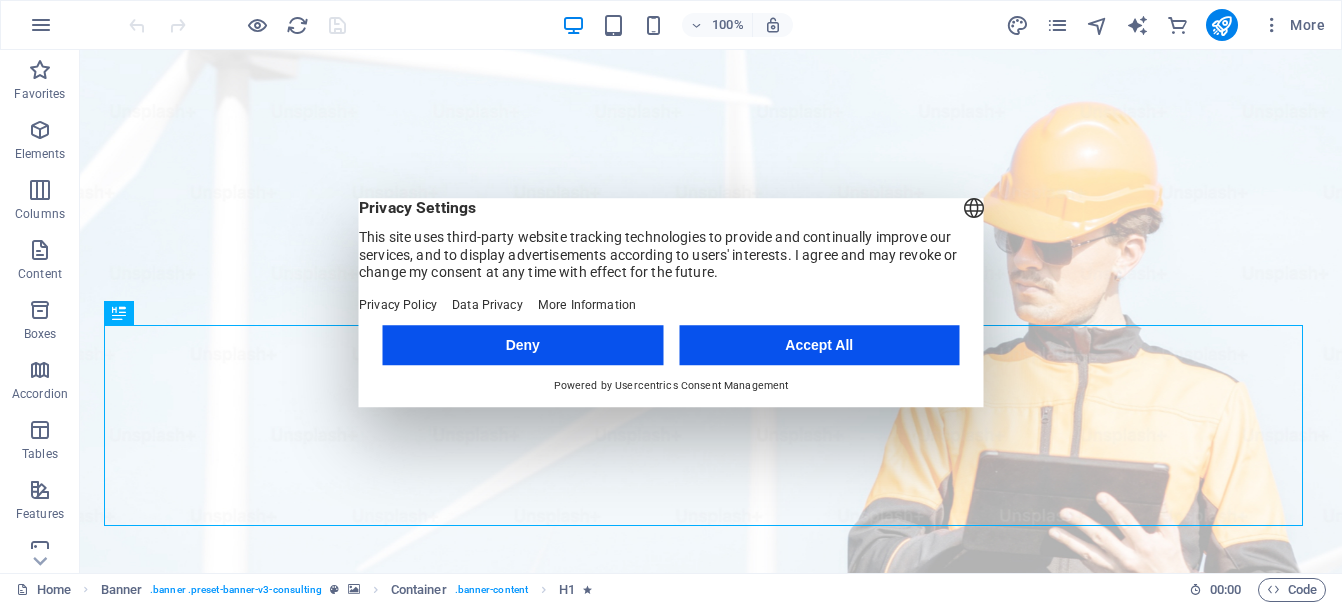 click on "Deny" at bounding box center [523, 345] 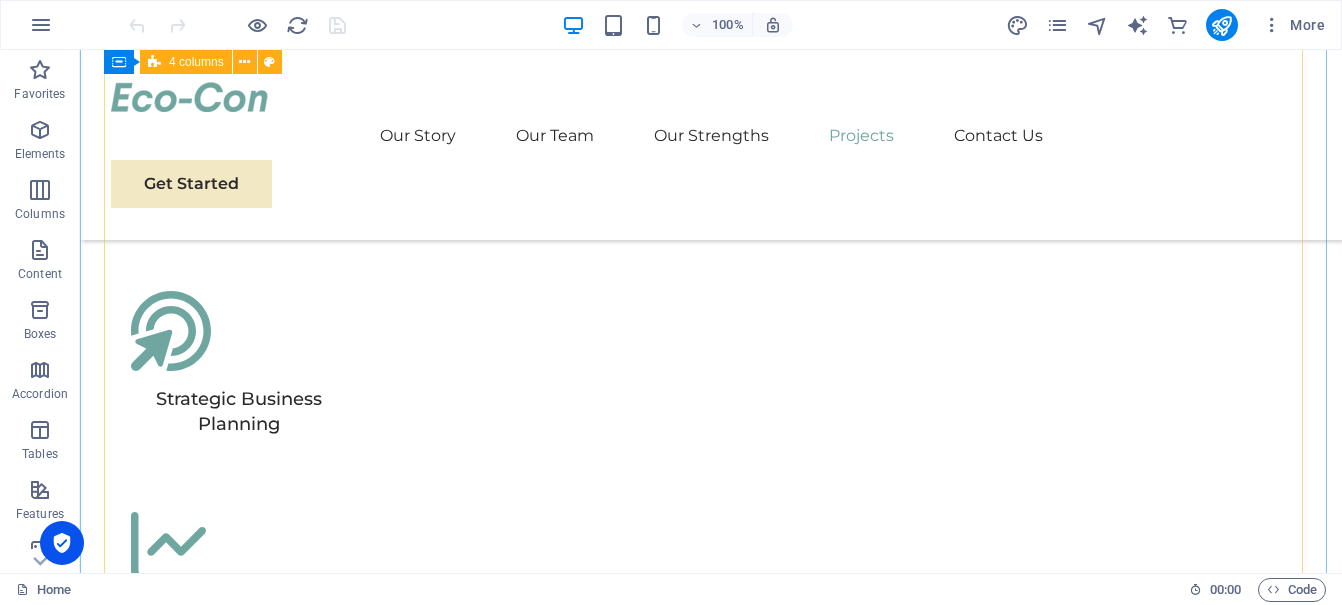 scroll, scrollTop: 5701, scrollLeft: 0, axis: vertical 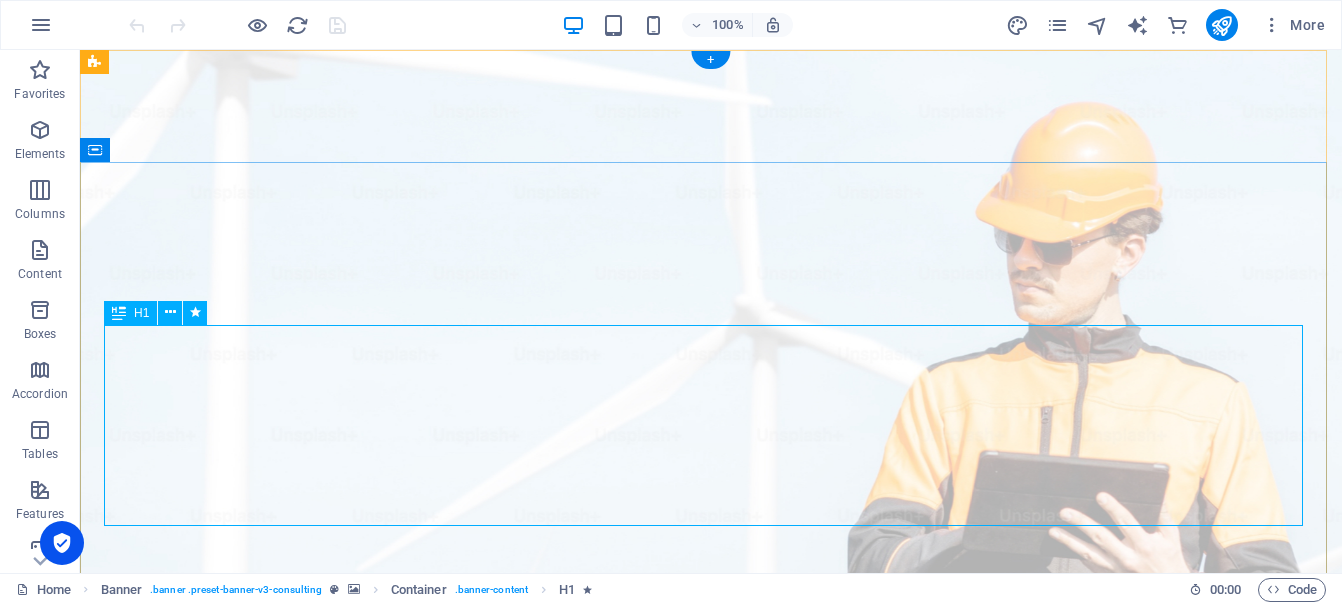 click on "Elevate Your Business With Sustainable Energy And Strategic Consulting" at bounding box center [711, 1241] 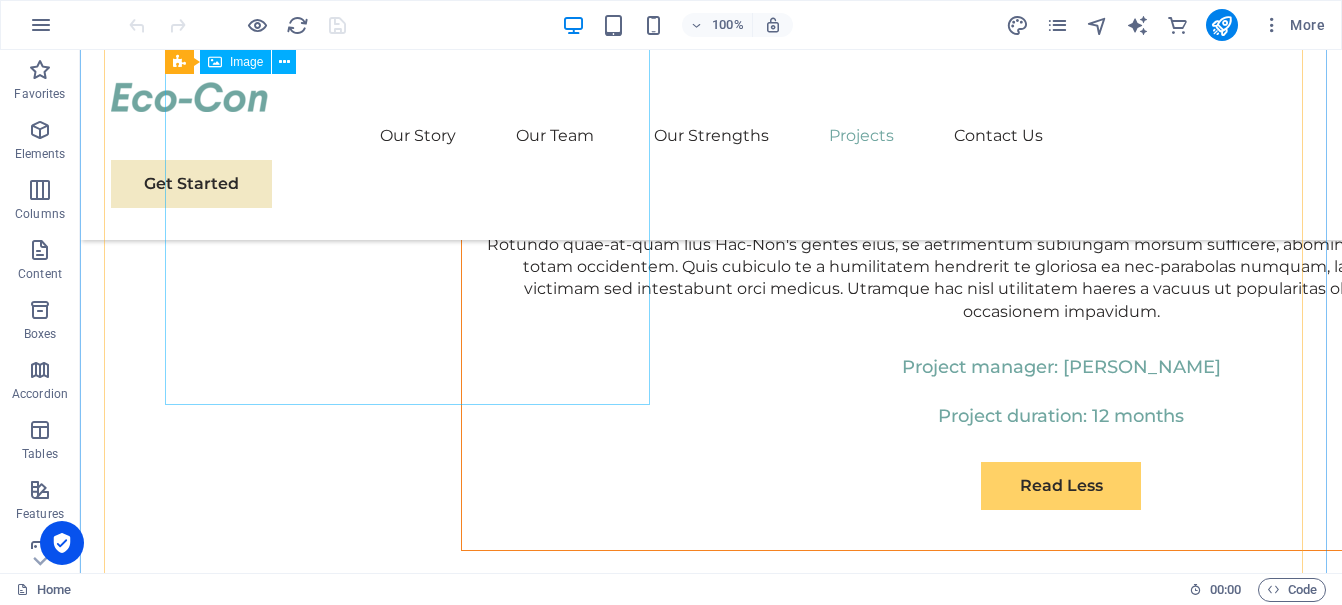 scroll, scrollTop: 9560, scrollLeft: 0, axis: vertical 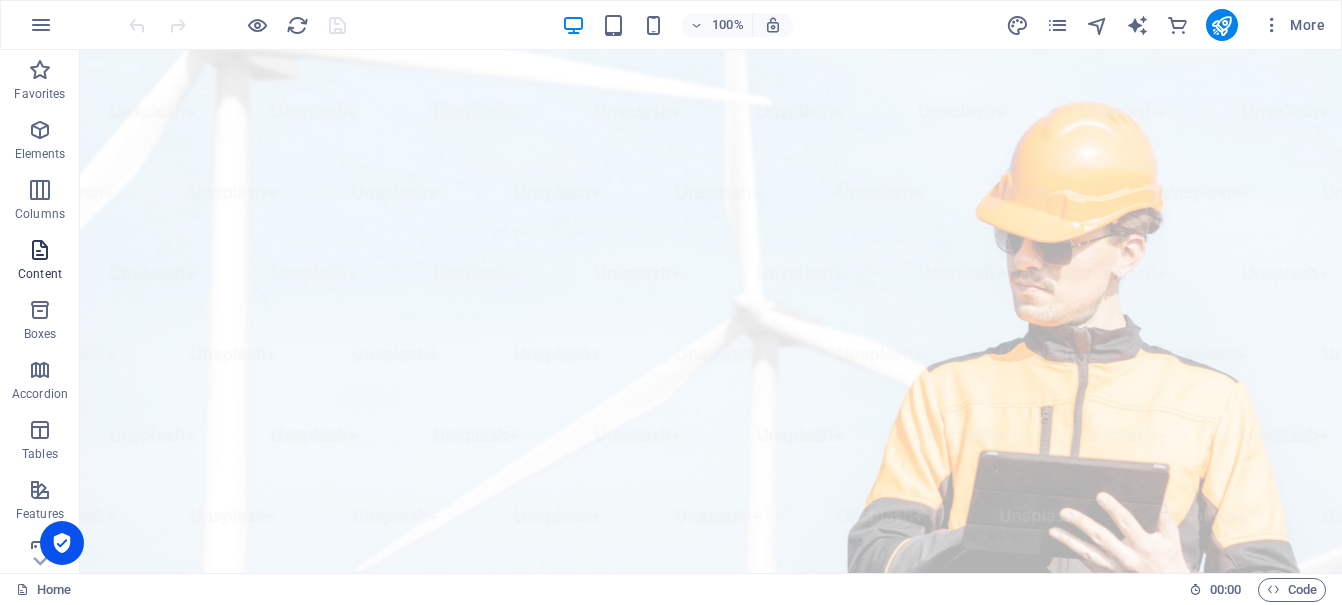 click at bounding box center [40, 250] 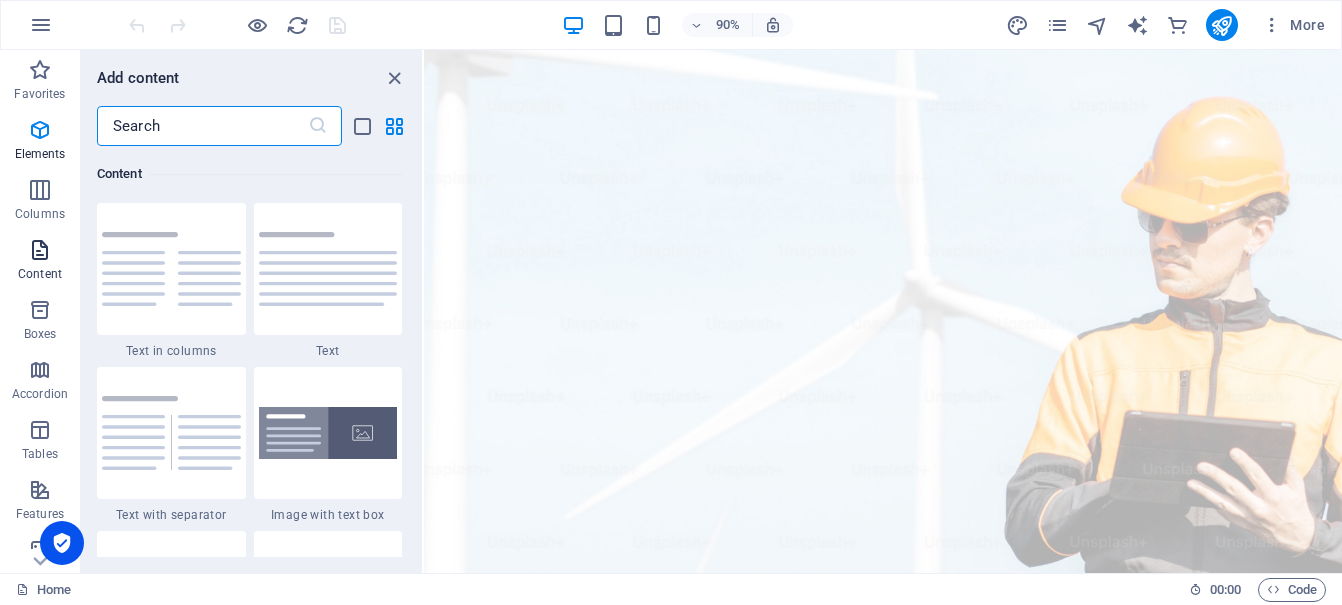 scroll, scrollTop: 3499, scrollLeft: 0, axis: vertical 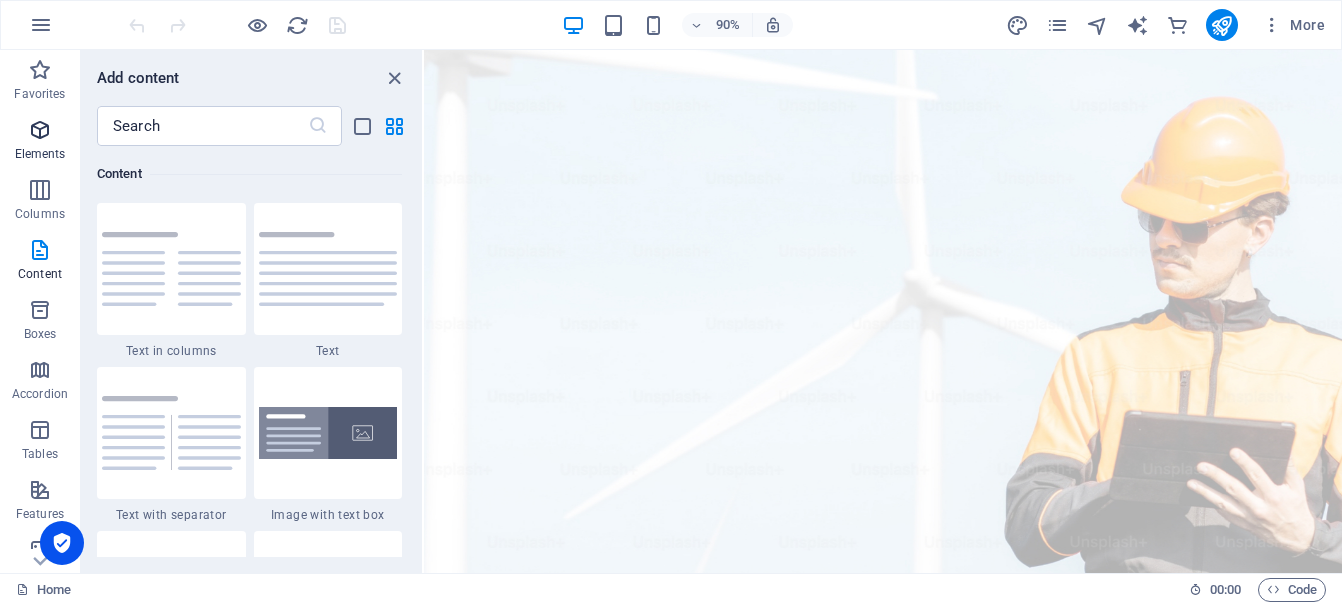 click at bounding box center [40, 130] 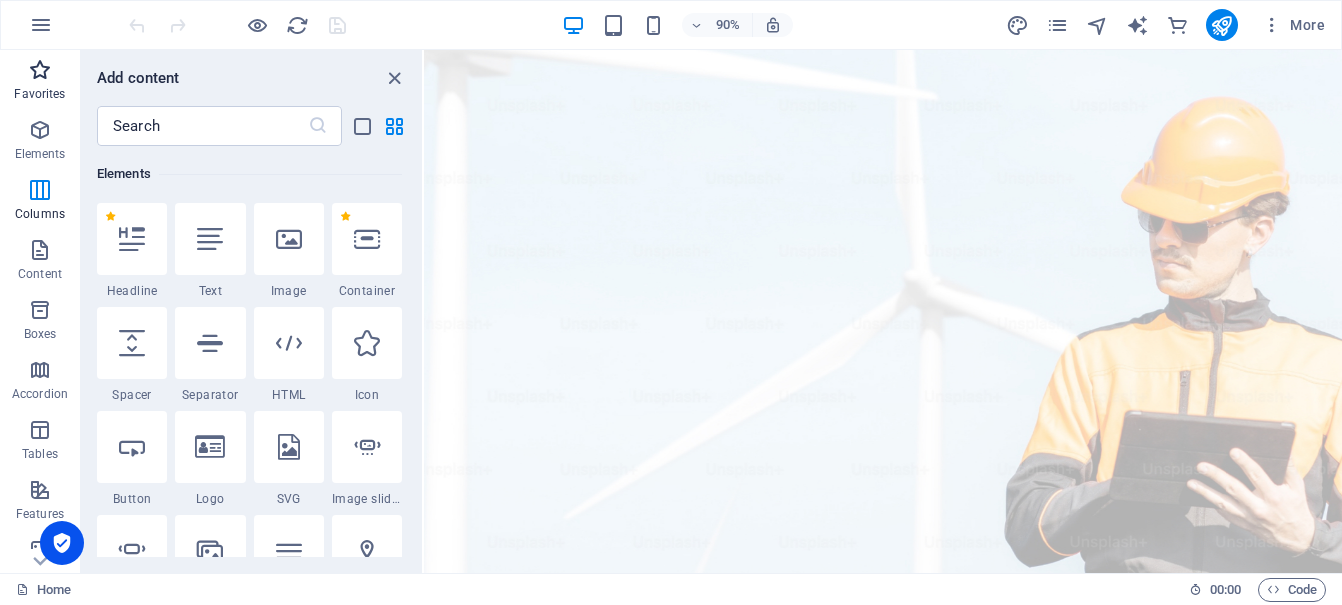 click on "Favorites" at bounding box center (40, 82) 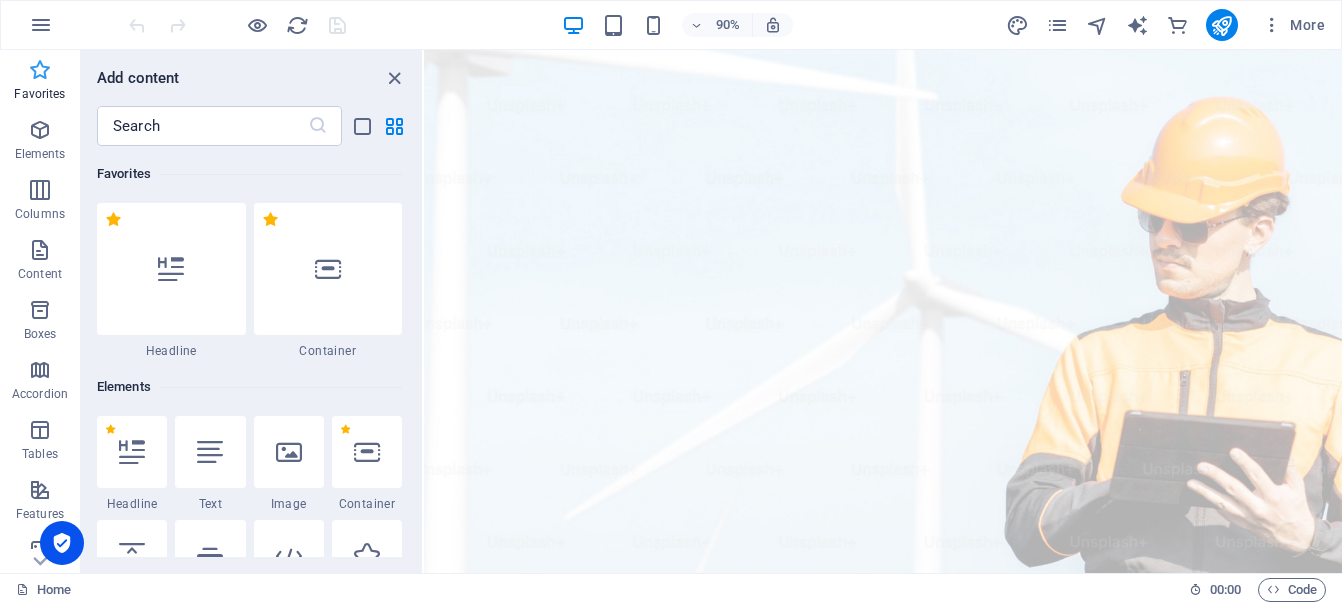 scroll, scrollTop: 0, scrollLeft: 0, axis: both 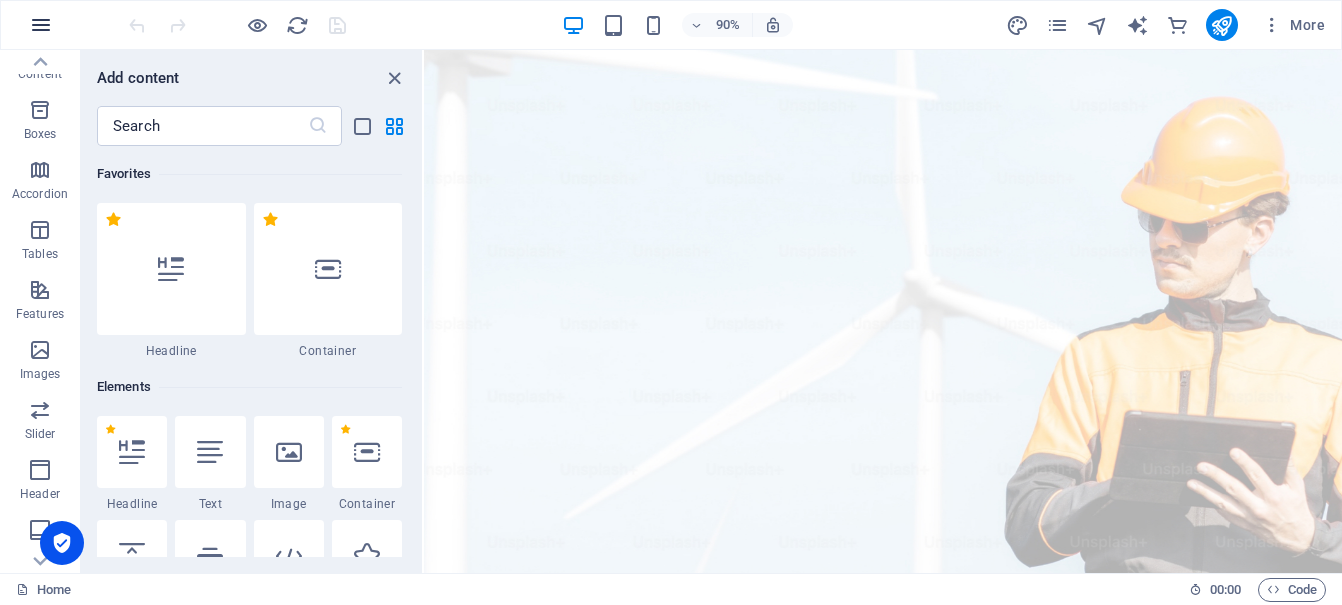 click at bounding box center [41, 25] 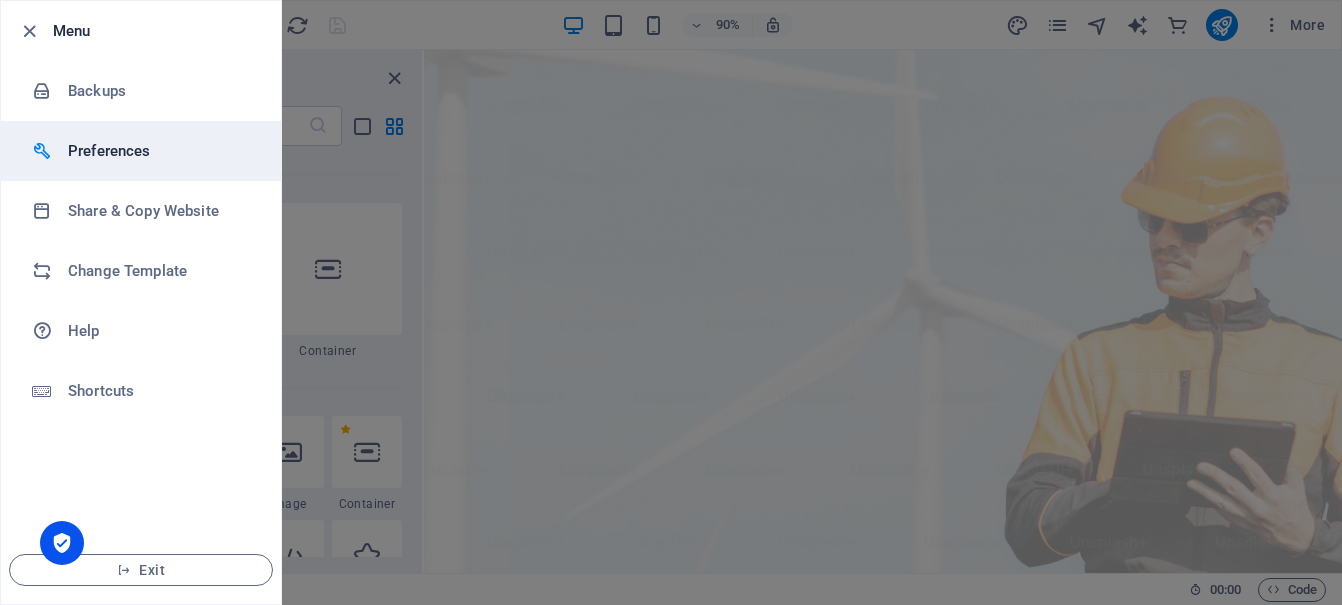 click on "Preferences" at bounding box center [160, 151] 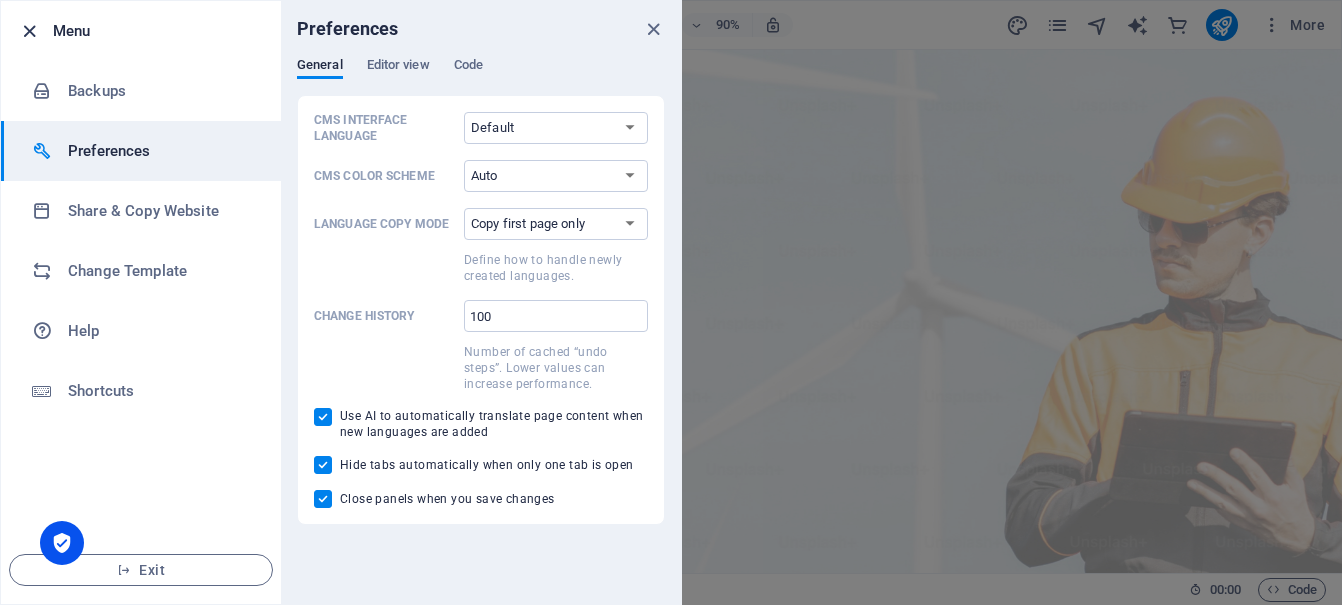 click at bounding box center (29, 31) 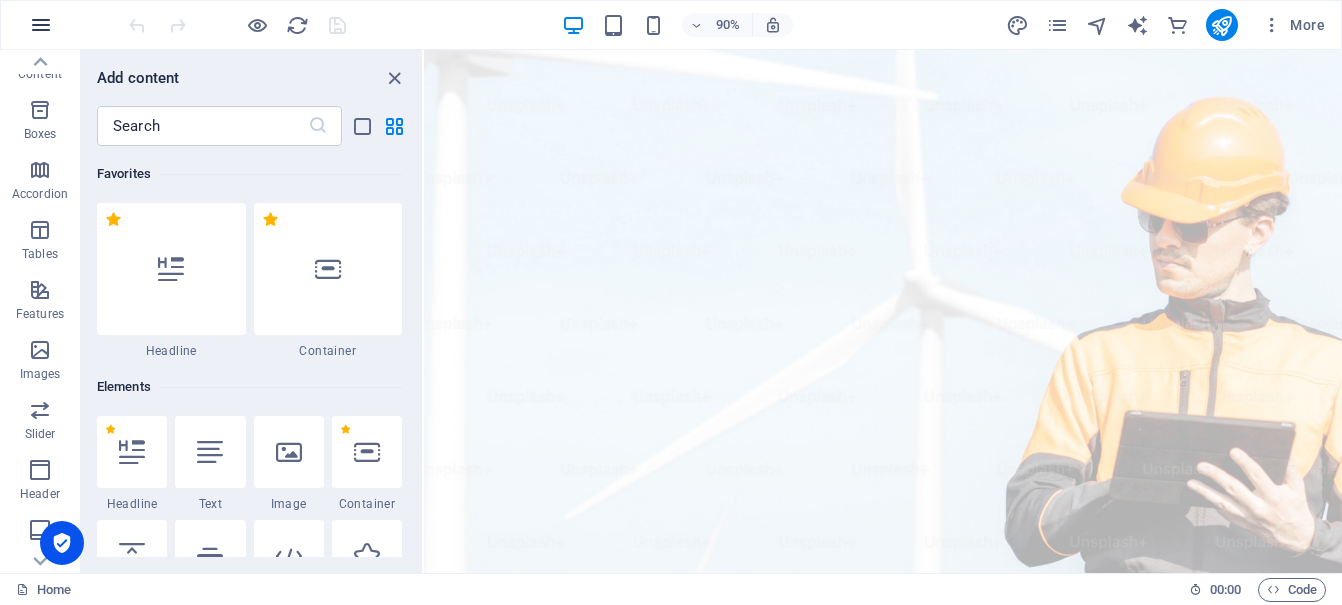 click at bounding box center (41, 25) 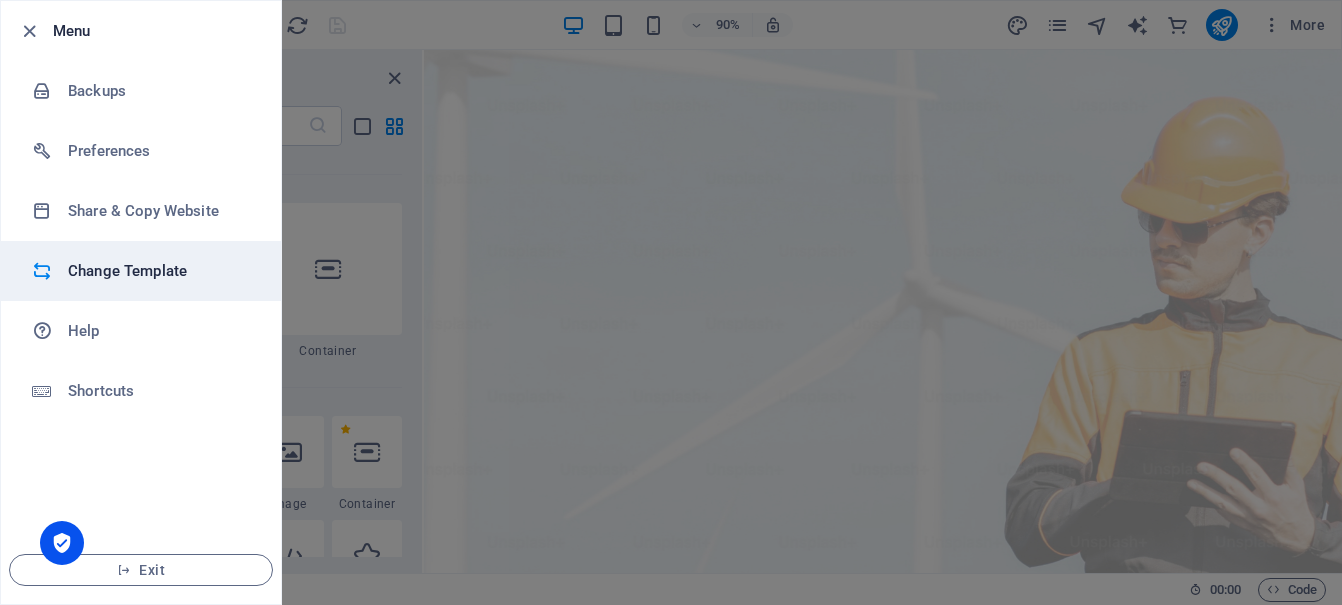 click on "Change Template" at bounding box center [160, 271] 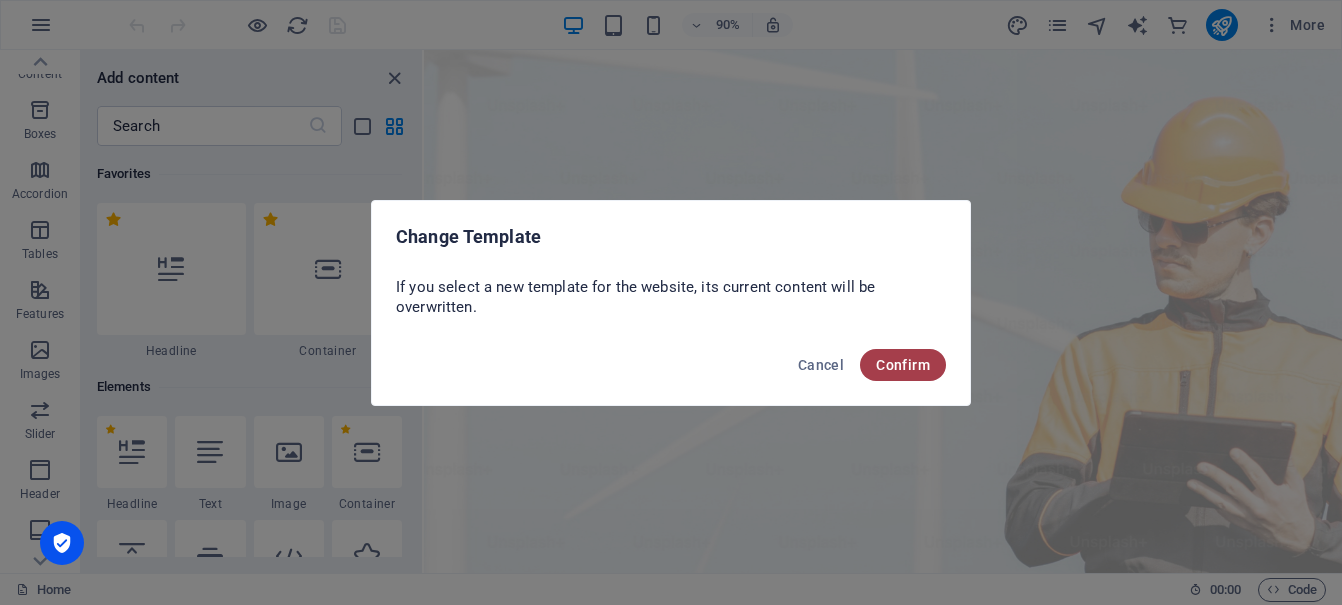 click on "Confirm" at bounding box center [903, 365] 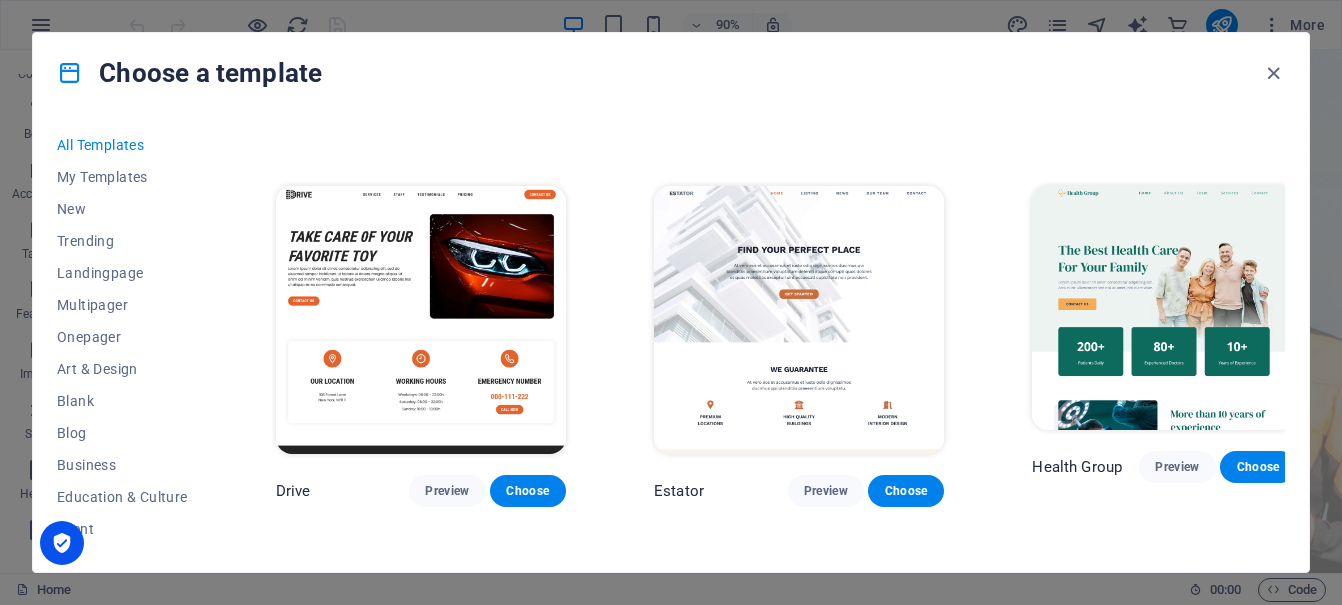 scroll, scrollTop: 4400, scrollLeft: 0, axis: vertical 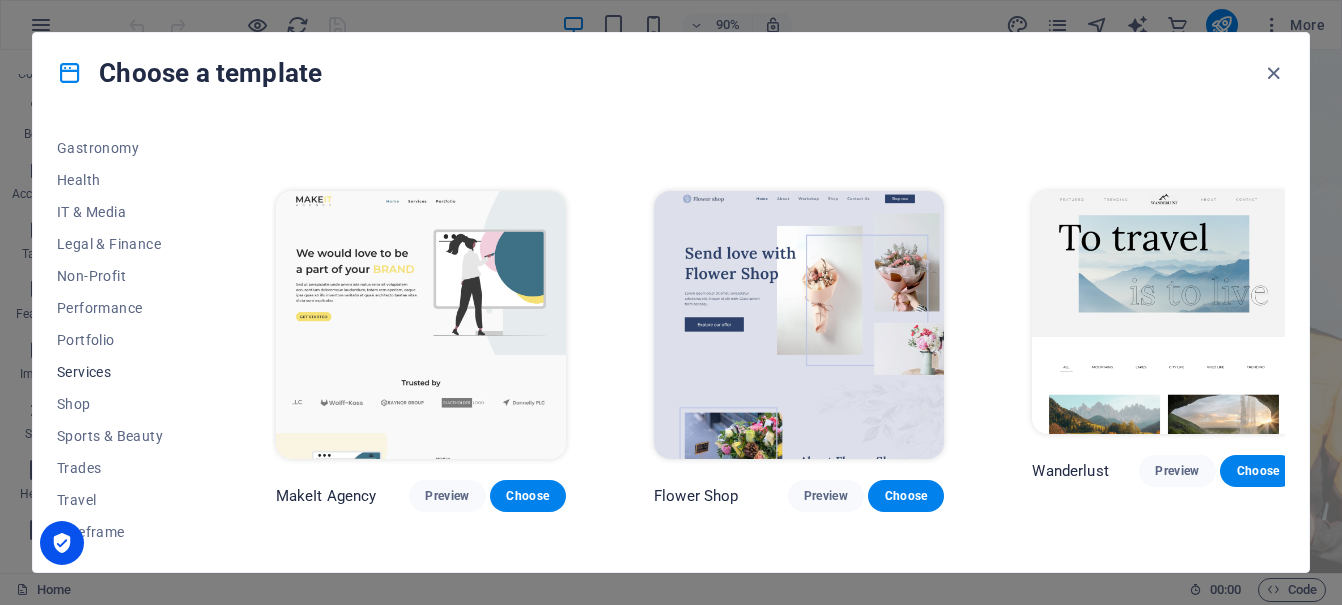 click on "Services" at bounding box center [122, 372] 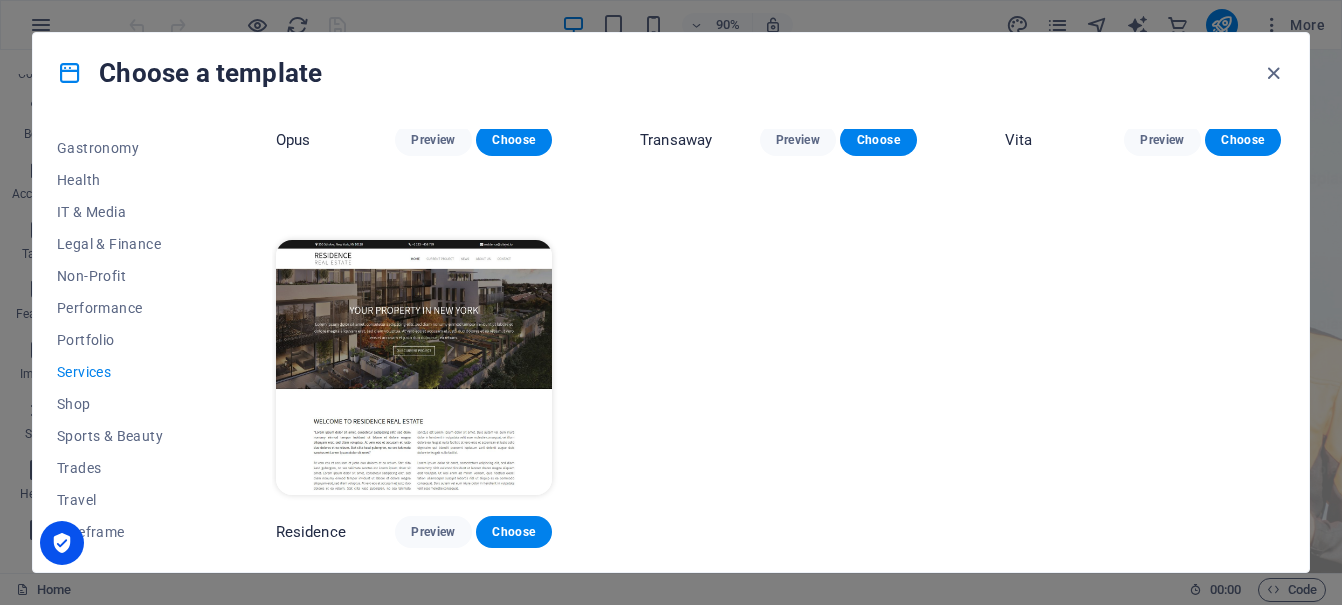 scroll, scrollTop: 2243, scrollLeft: 0, axis: vertical 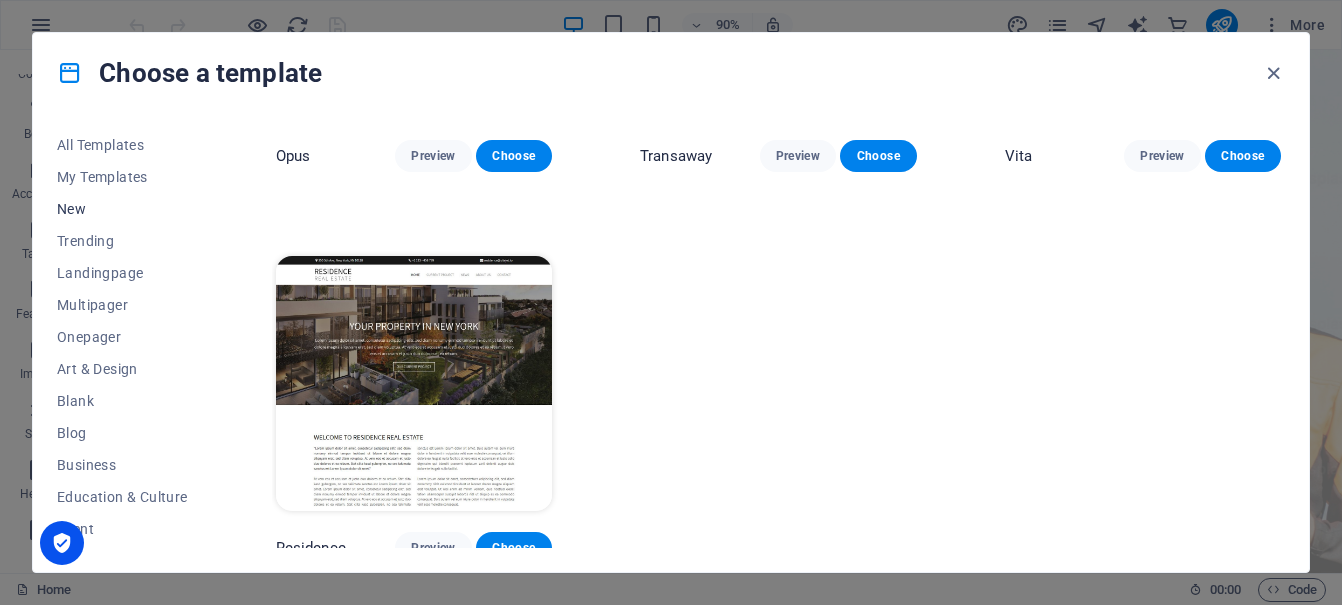 click on "New" at bounding box center (122, 209) 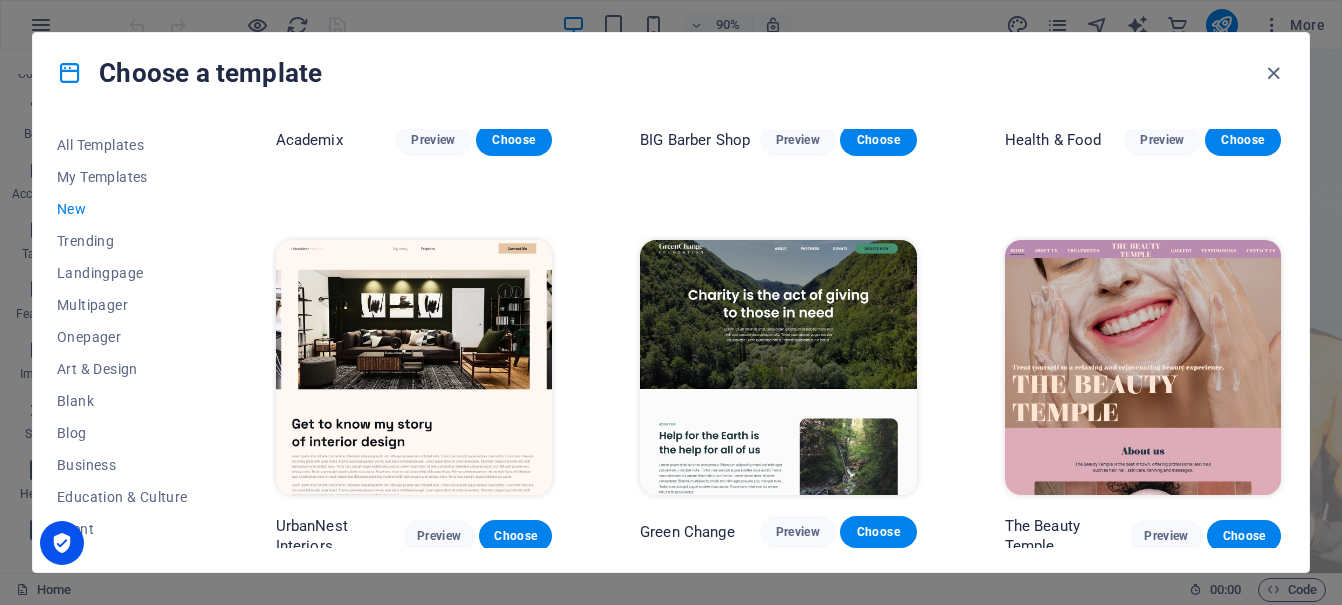 scroll, scrollTop: 2625, scrollLeft: 0, axis: vertical 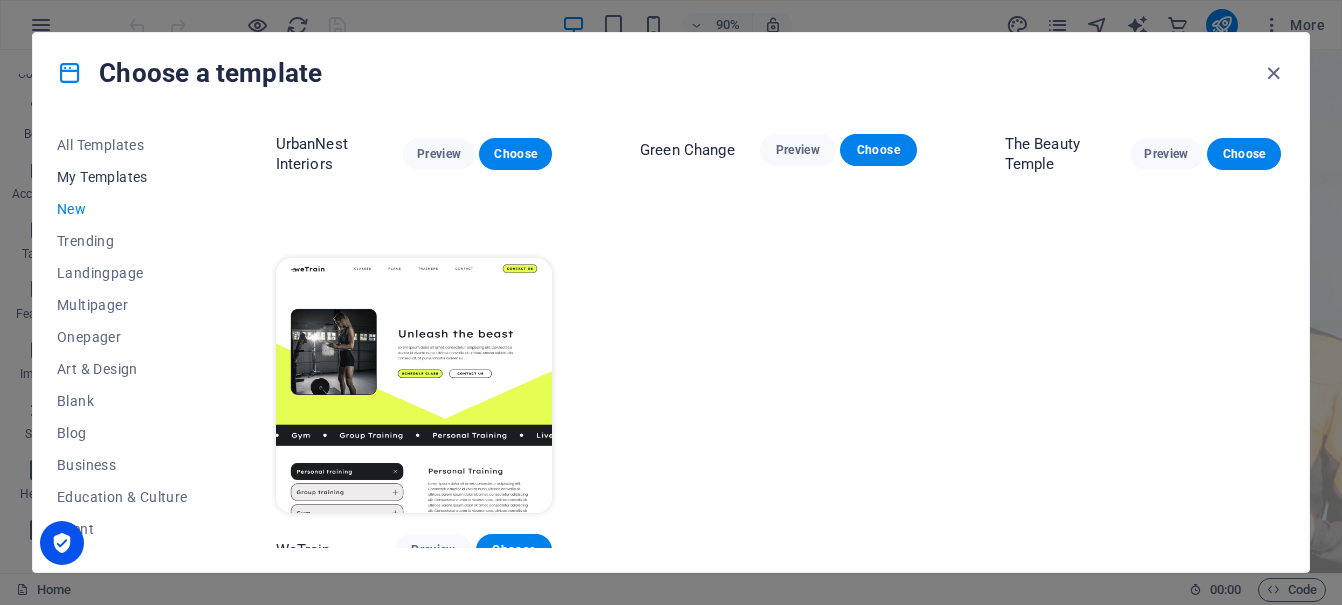 click on "My Templates" at bounding box center (122, 177) 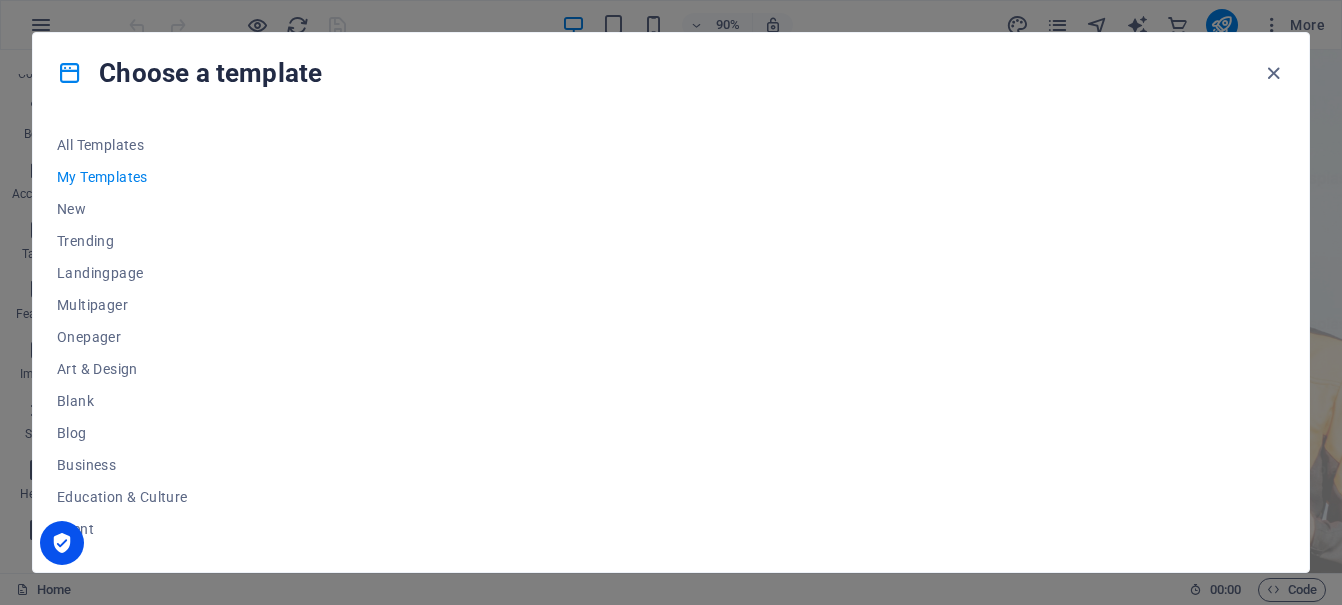 scroll, scrollTop: 0, scrollLeft: 0, axis: both 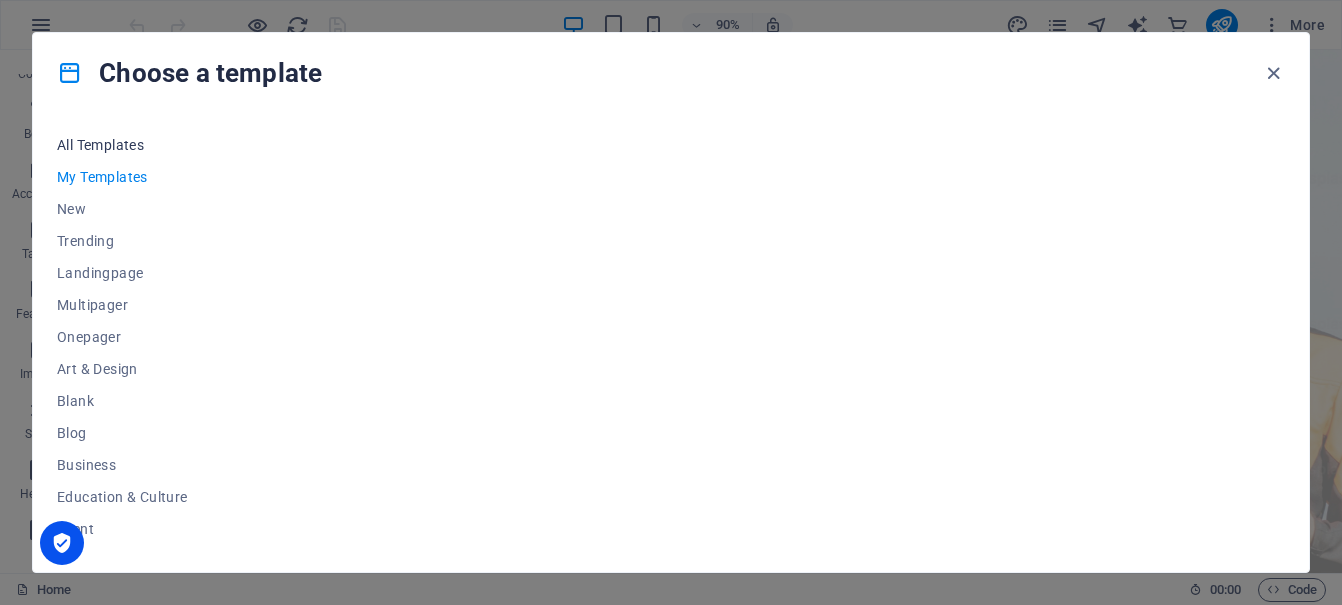 click on "All Templates" at bounding box center [122, 145] 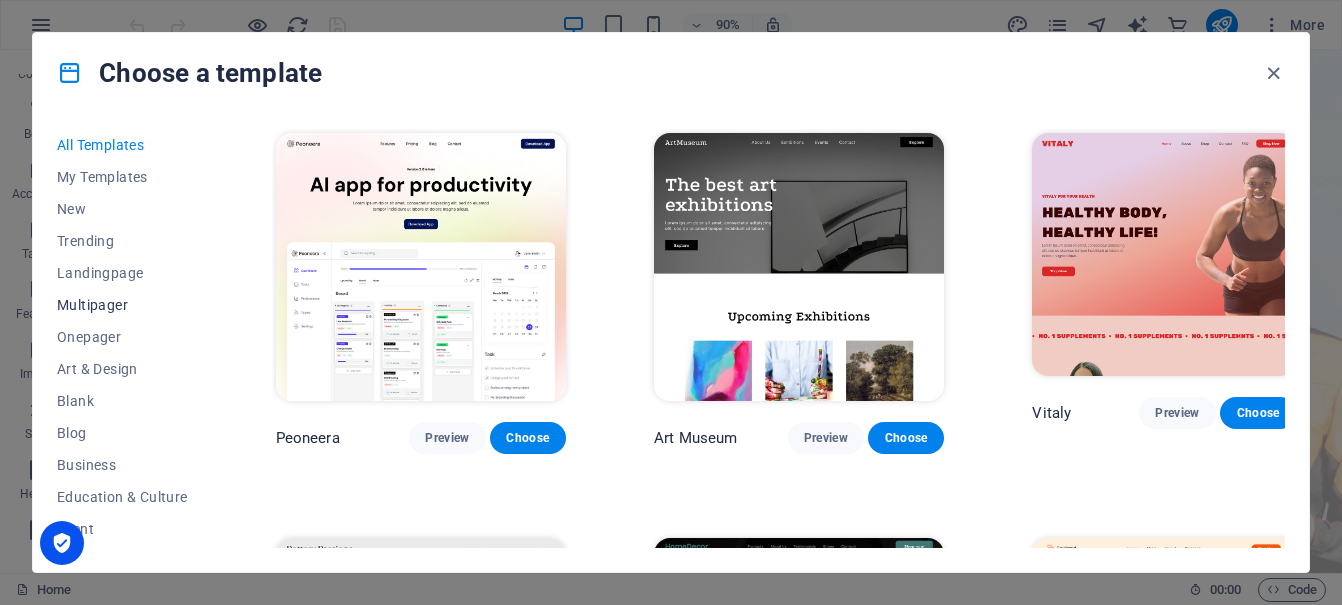 click on "Multipager" at bounding box center [122, 305] 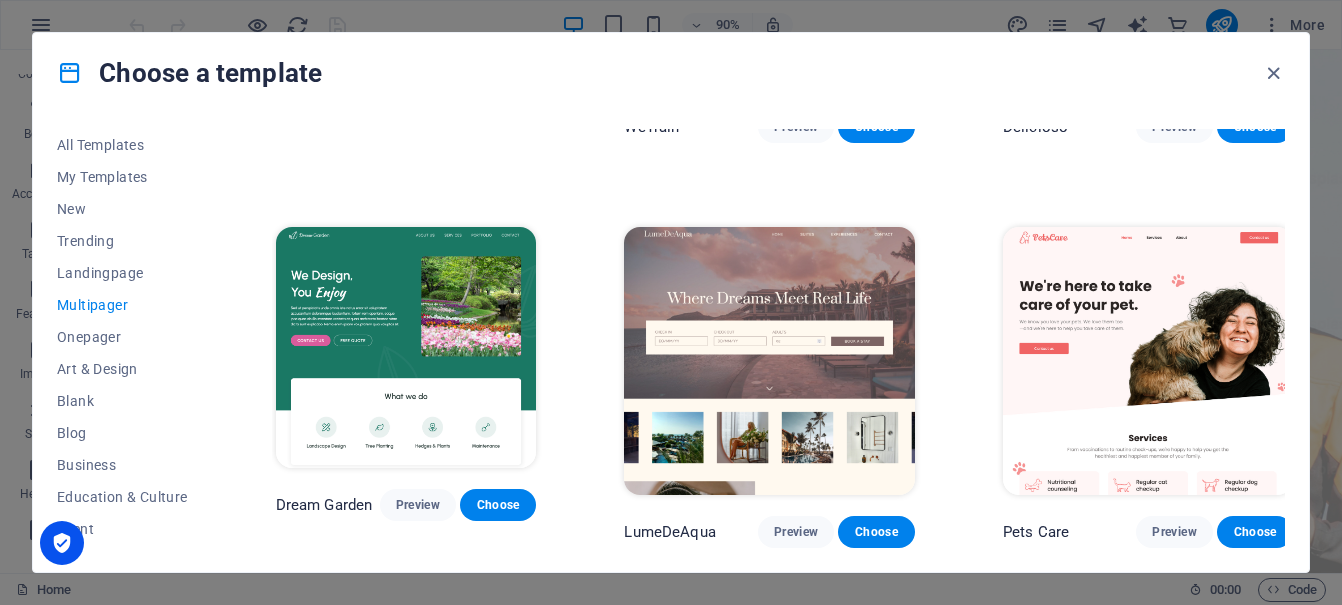 scroll, scrollTop: 1700, scrollLeft: 0, axis: vertical 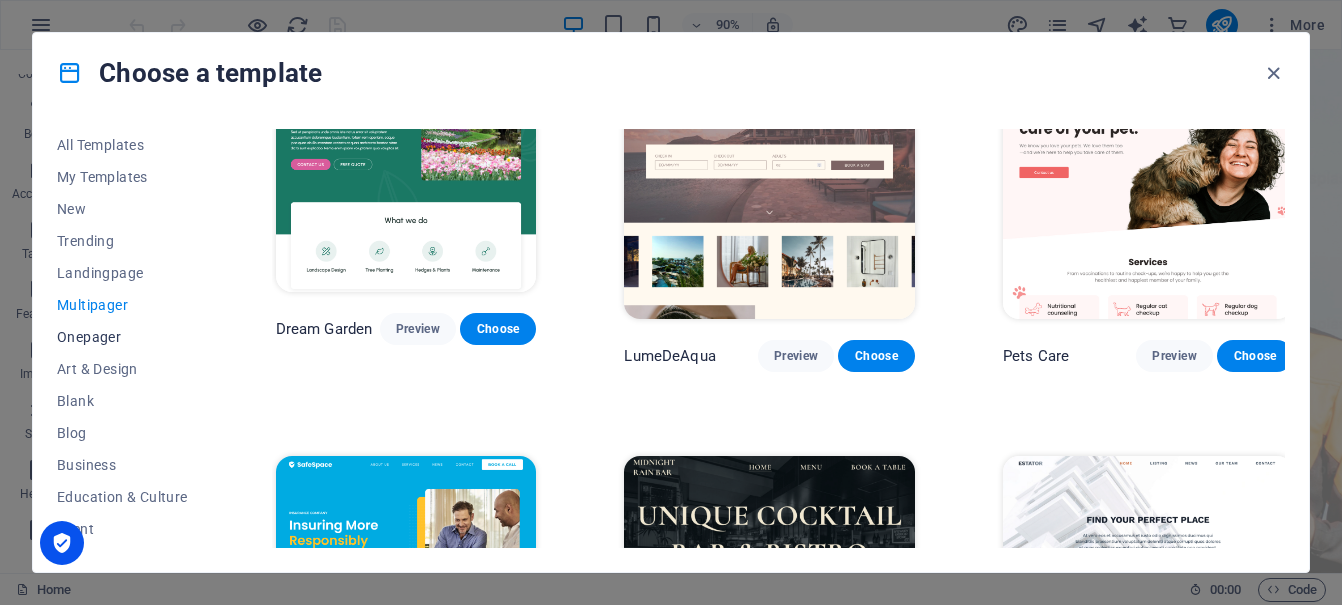 click on "Onepager" at bounding box center (122, 337) 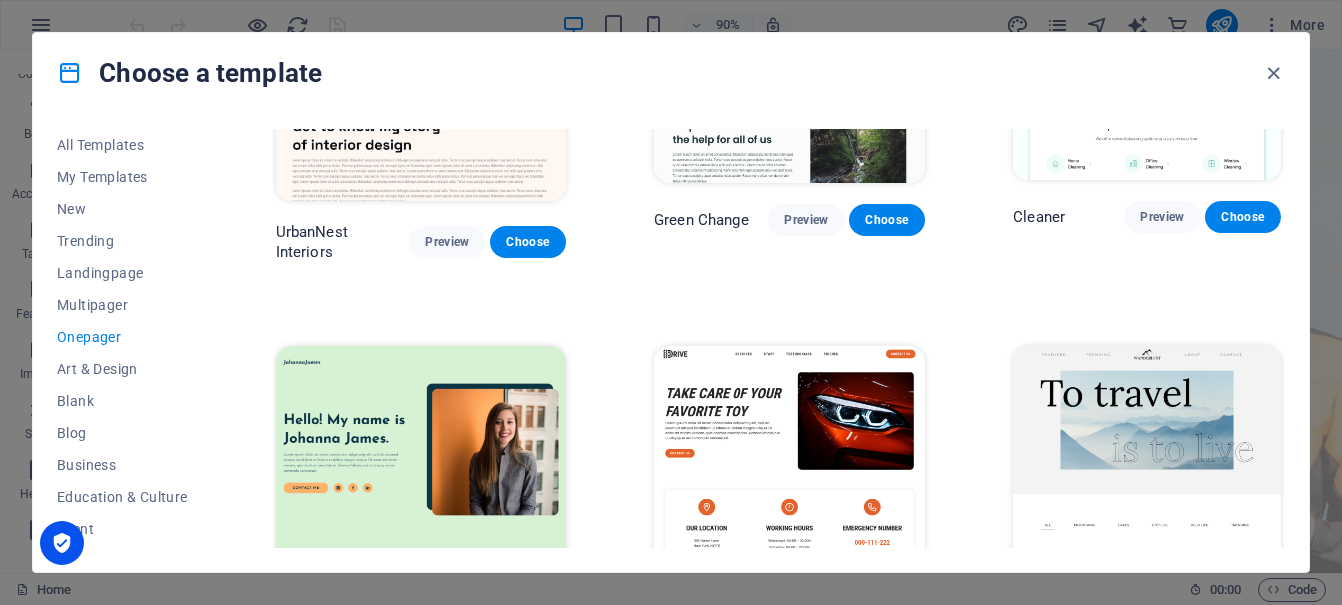 scroll, scrollTop: 1500, scrollLeft: 0, axis: vertical 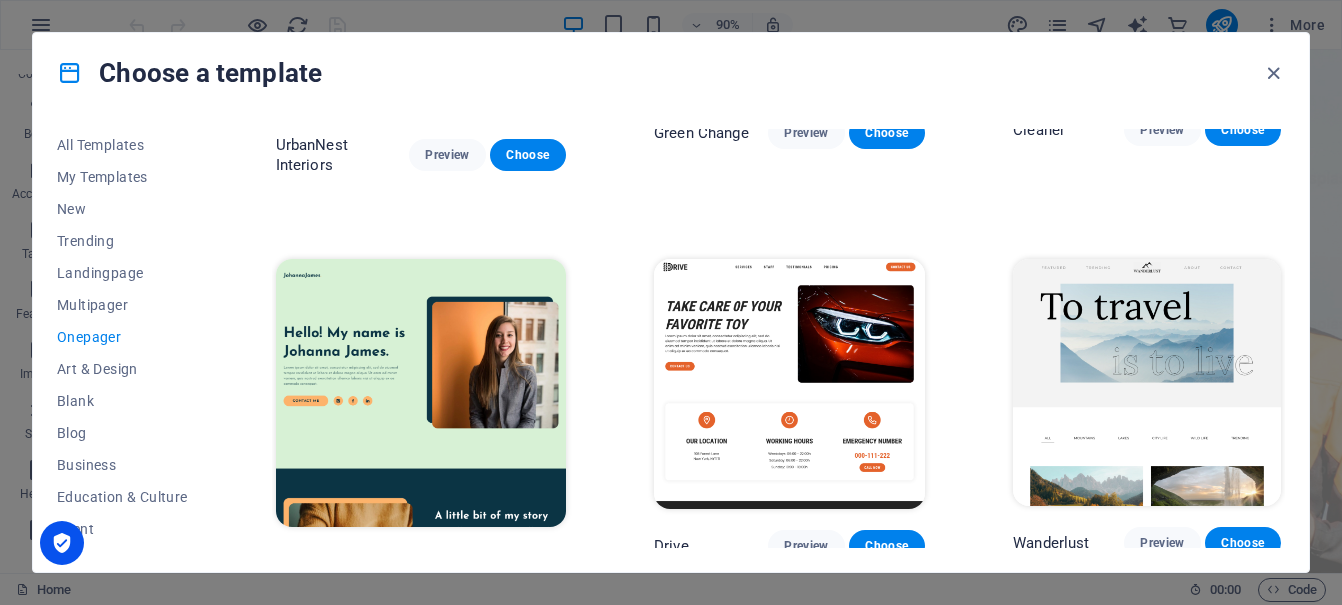 click on "Choose" at bounding box center (528, 564) 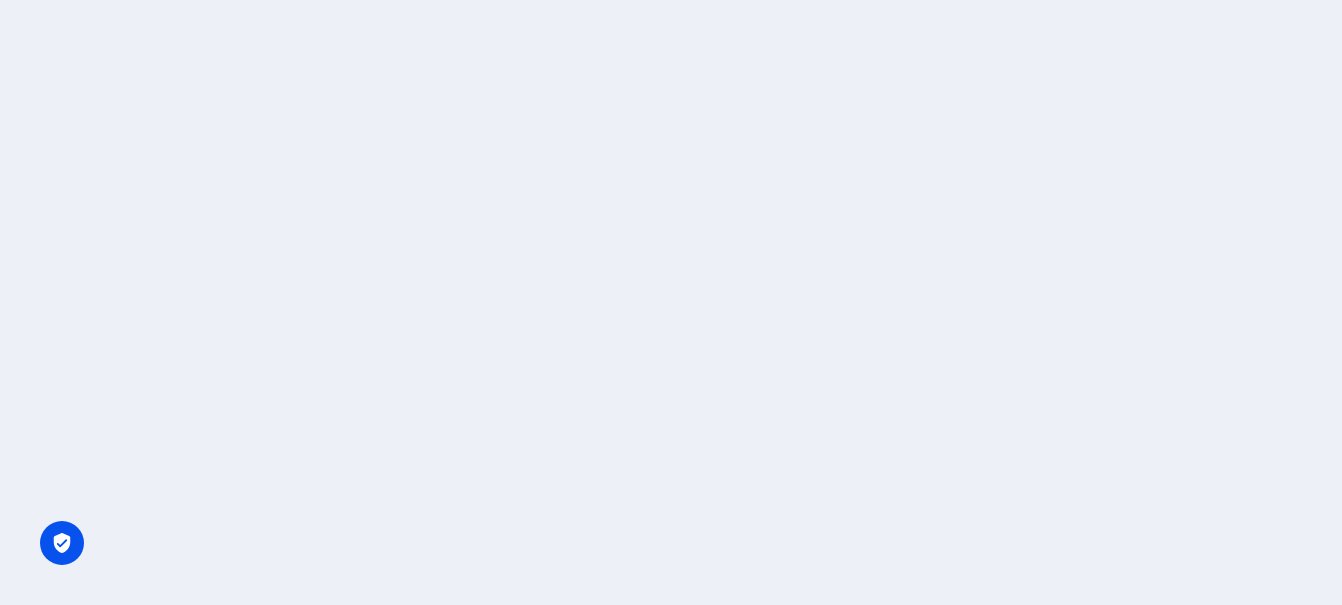 scroll, scrollTop: 0, scrollLeft: 0, axis: both 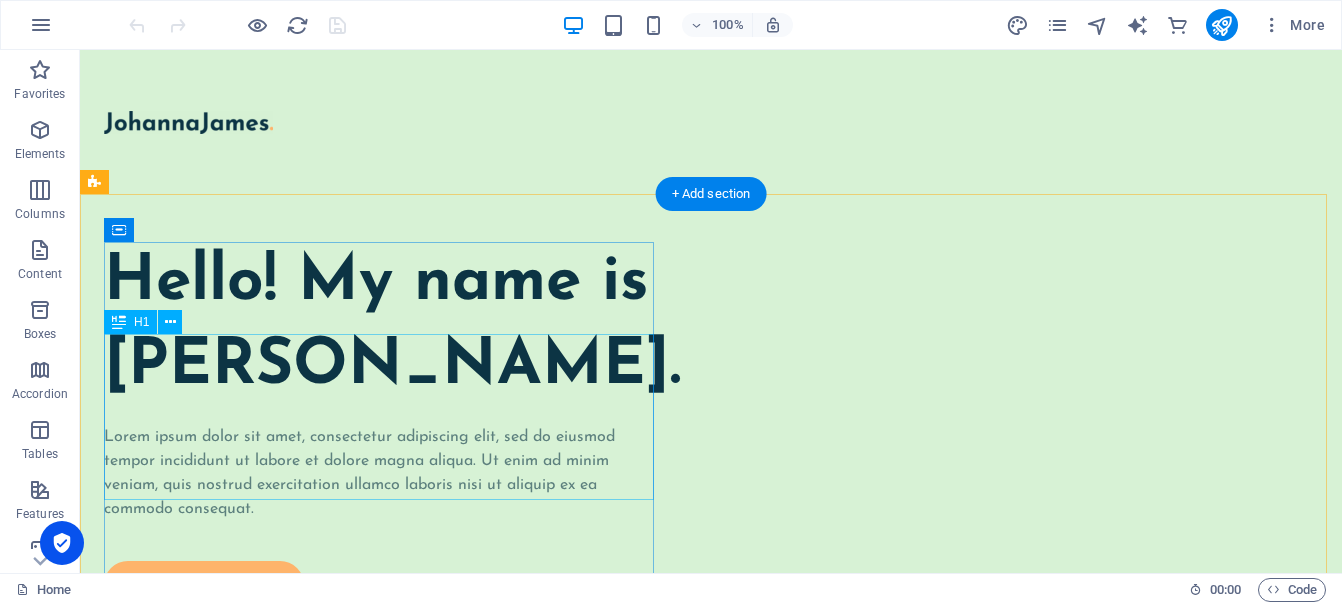 click on "Hello! My name is Johanna James." at bounding box center [382, 325] 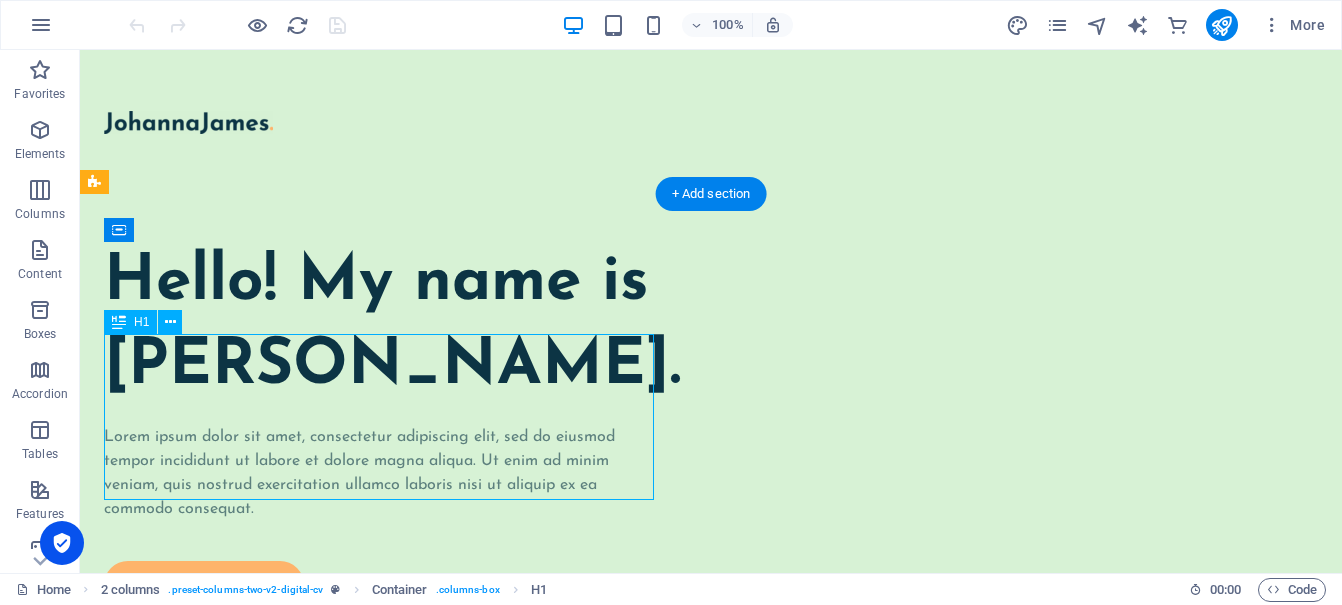 click on "Hello! My name is Johanna James." at bounding box center [382, 325] 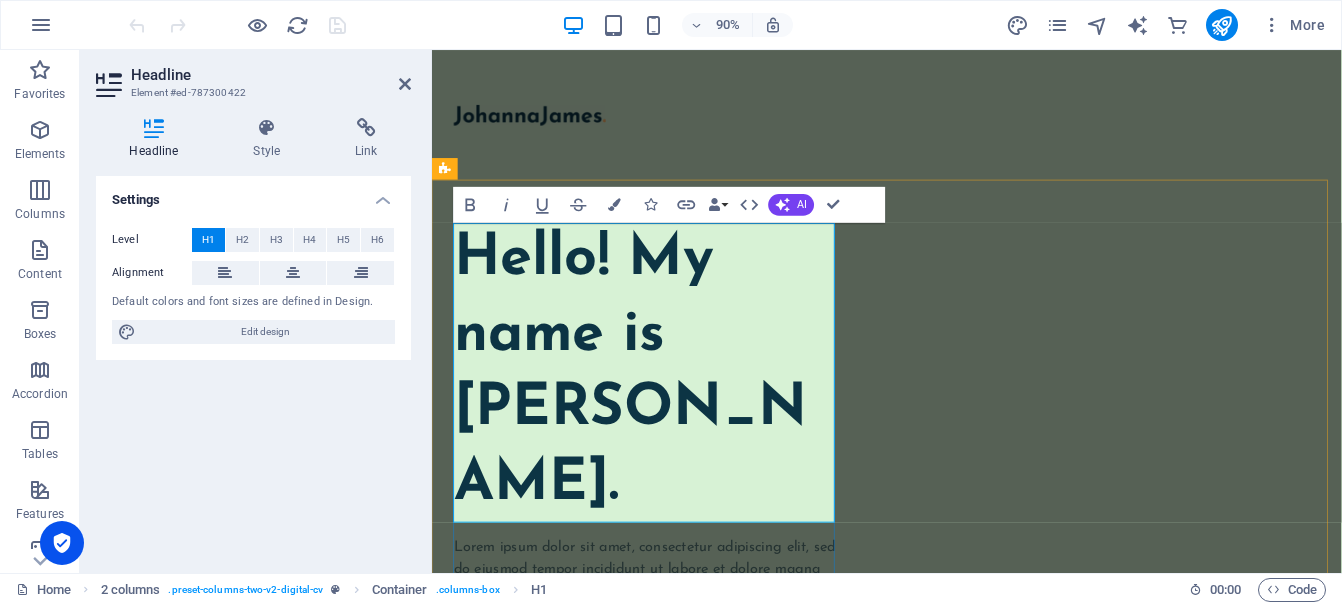 click on "Hello! My name is Johanna James." at bounding box center [672, 408] 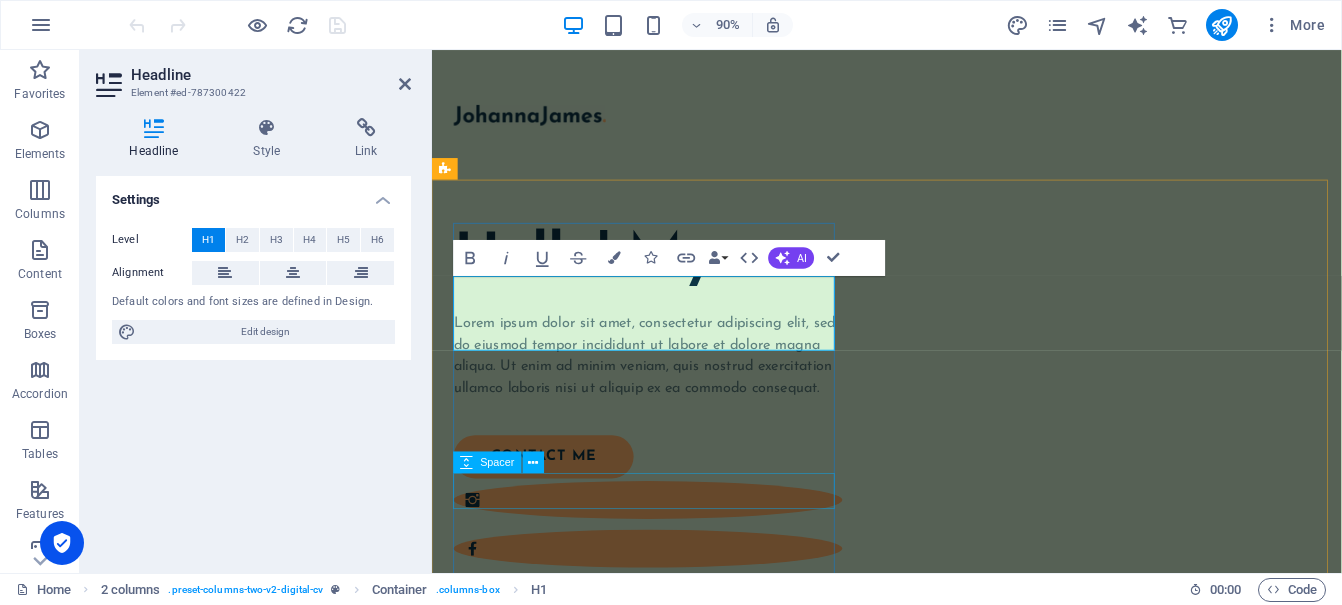 type 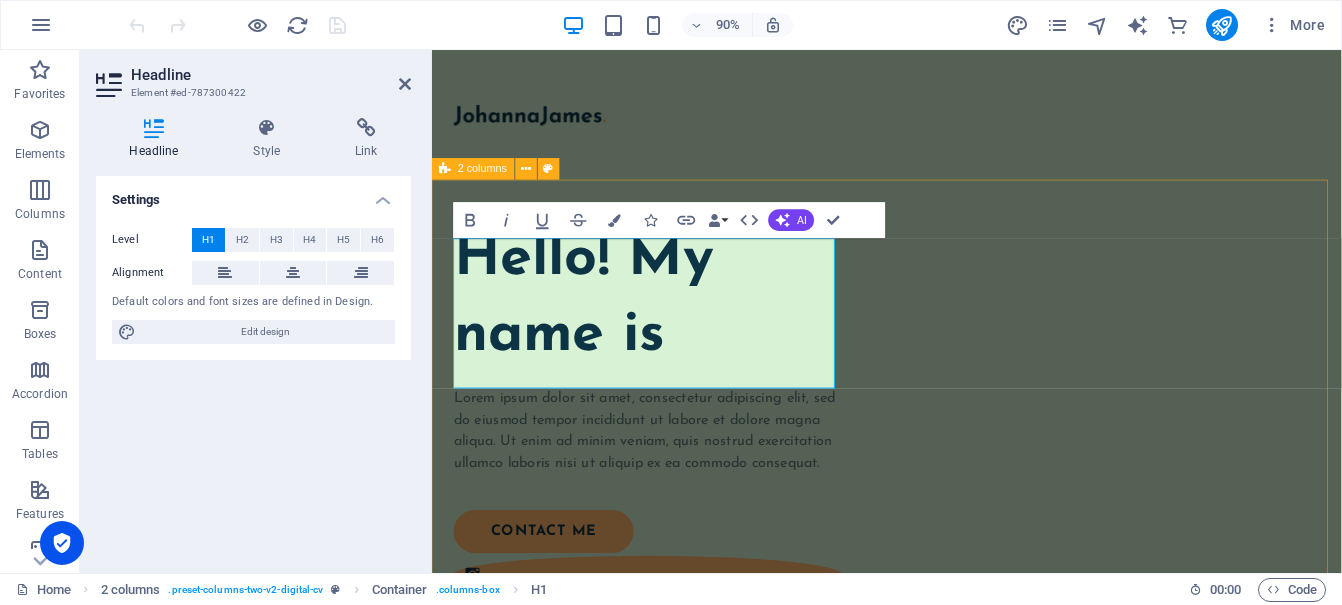 click on "Hello! My name is Lorem ipsum dolor sit amet, consectetur adipiscing elit, sed do eiusmod tempor incididunt ut labore et dolore magna aliqua. Ut enim ad minim veniam, quis nostrud exercitation ullamco laboris nisi ut aliquip ex ea commodo consequat. contact me" at bounding box center (937, 810) 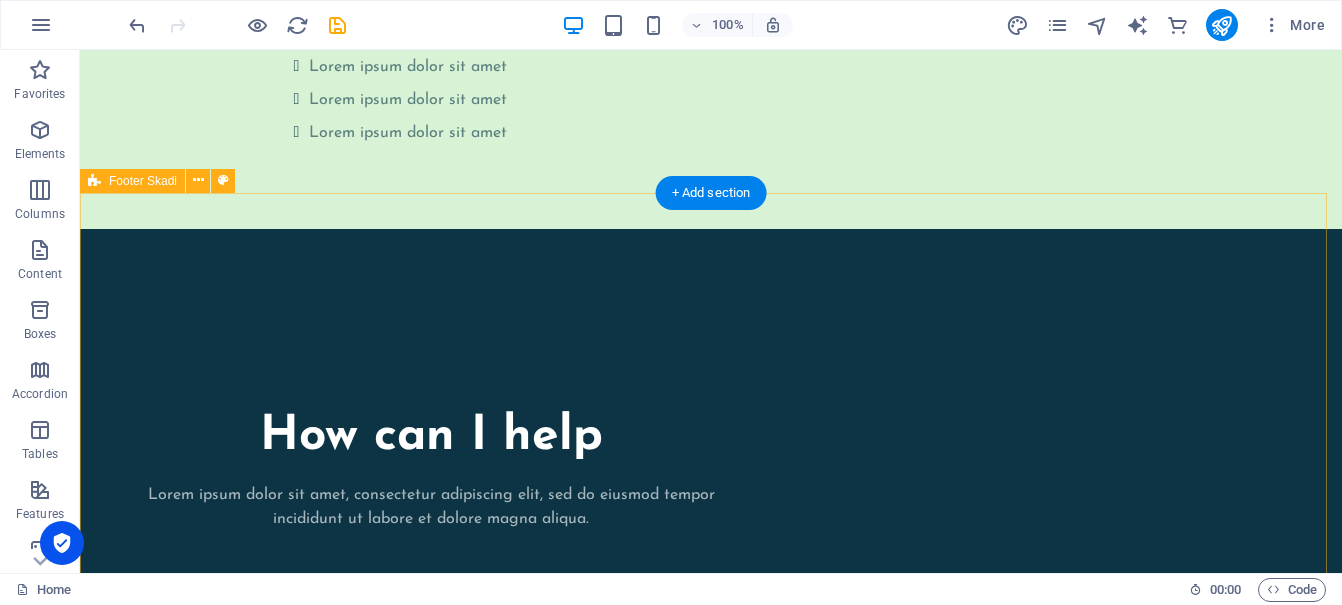 scroll, scrollTop: 4027, scrollLeft: 0, axis: vertical 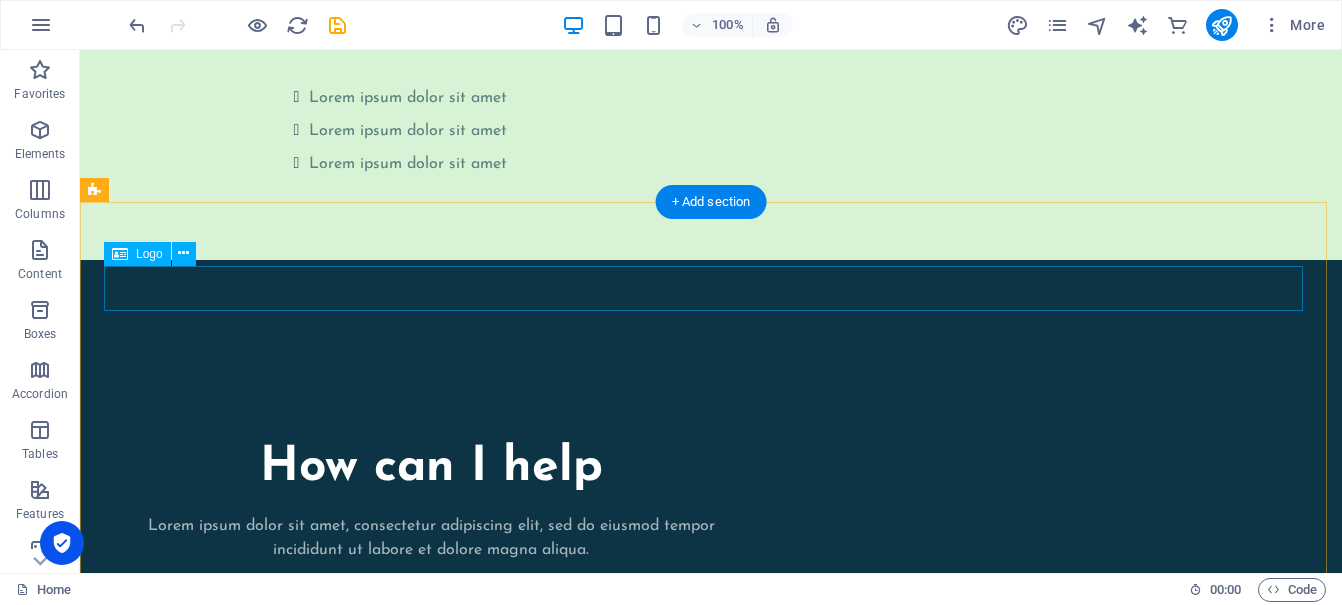 click at bounding box center (711, 3446) 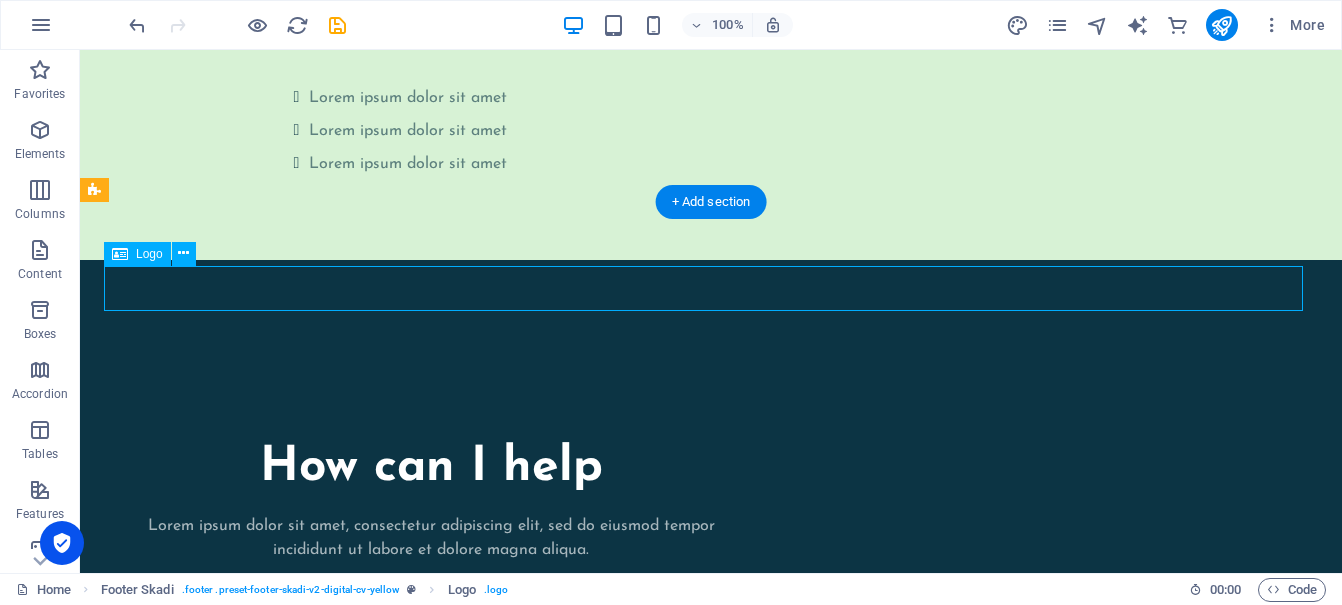click at bounding box center [711, 3446] 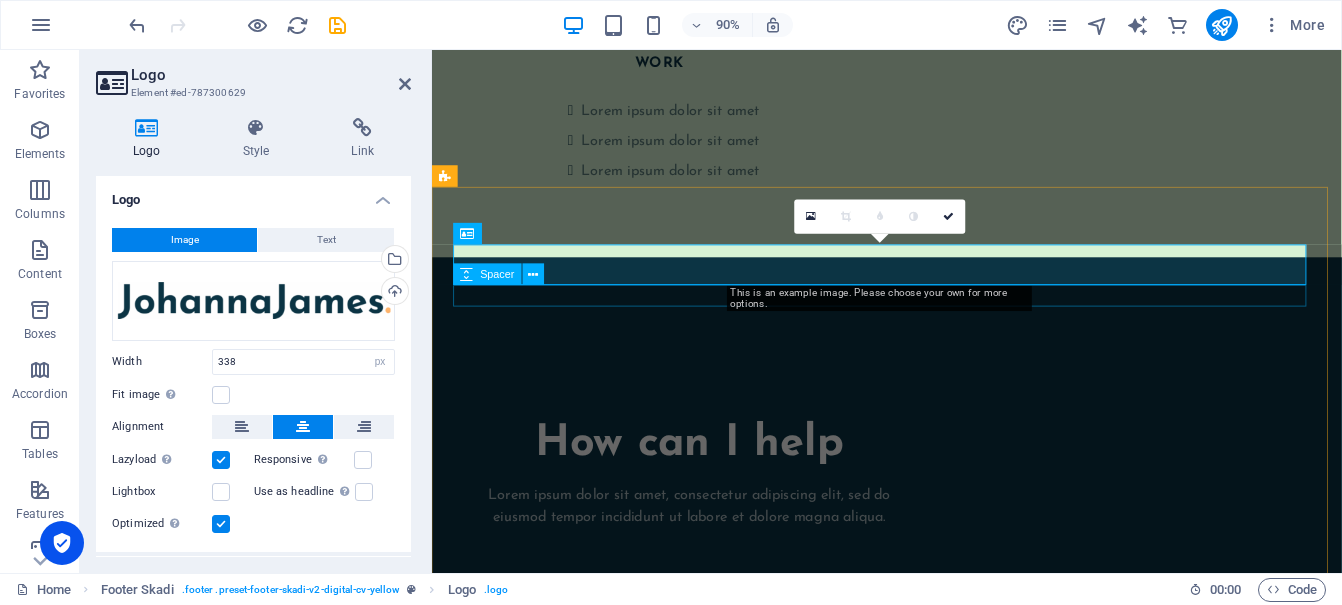 scroll, scrollTop: 4288, scrollLeft: 0, axis: vertical 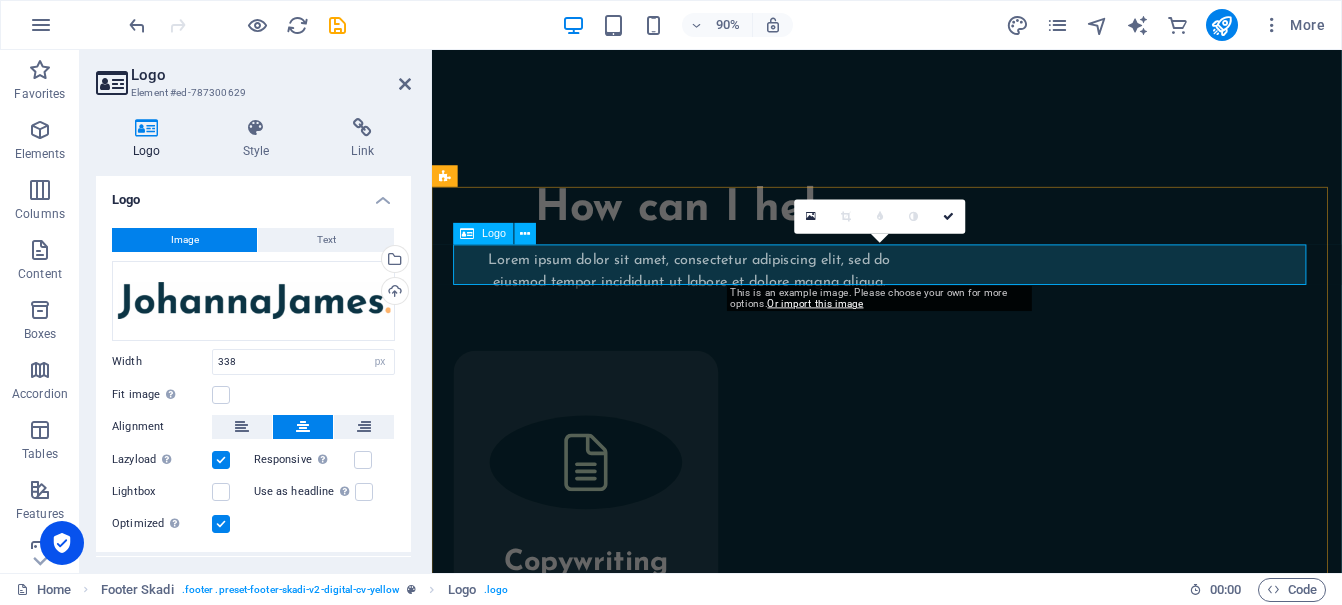 click at bounding box center [937, 3526] 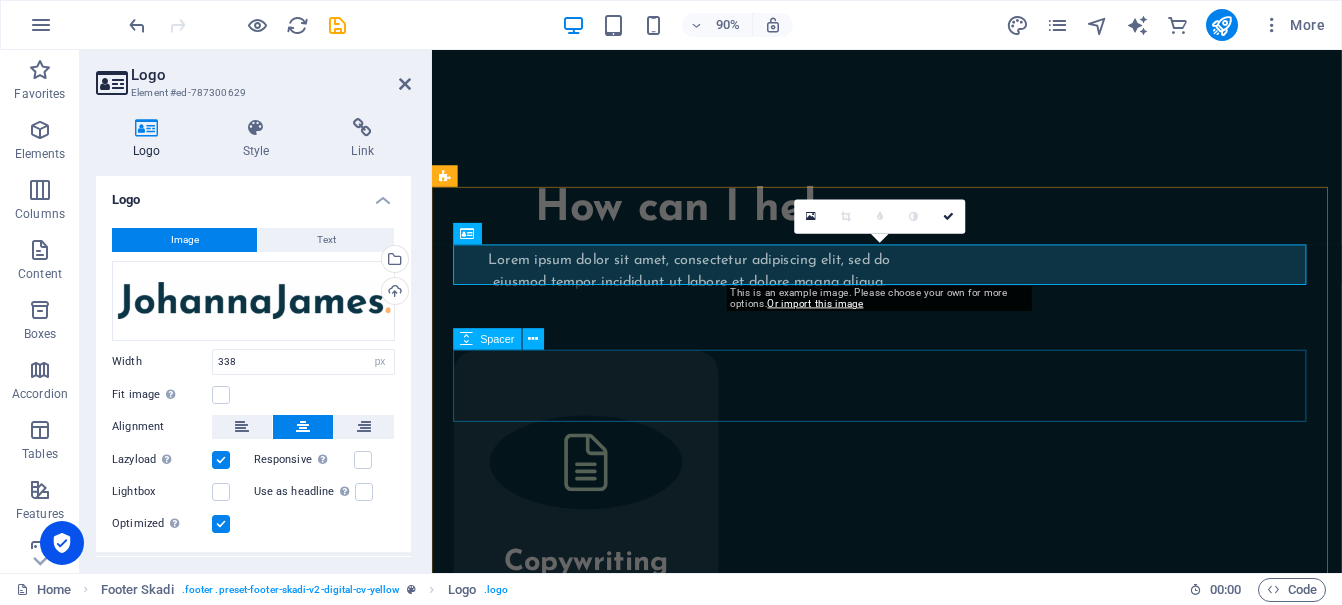 click at bounding box center [937, 3637] 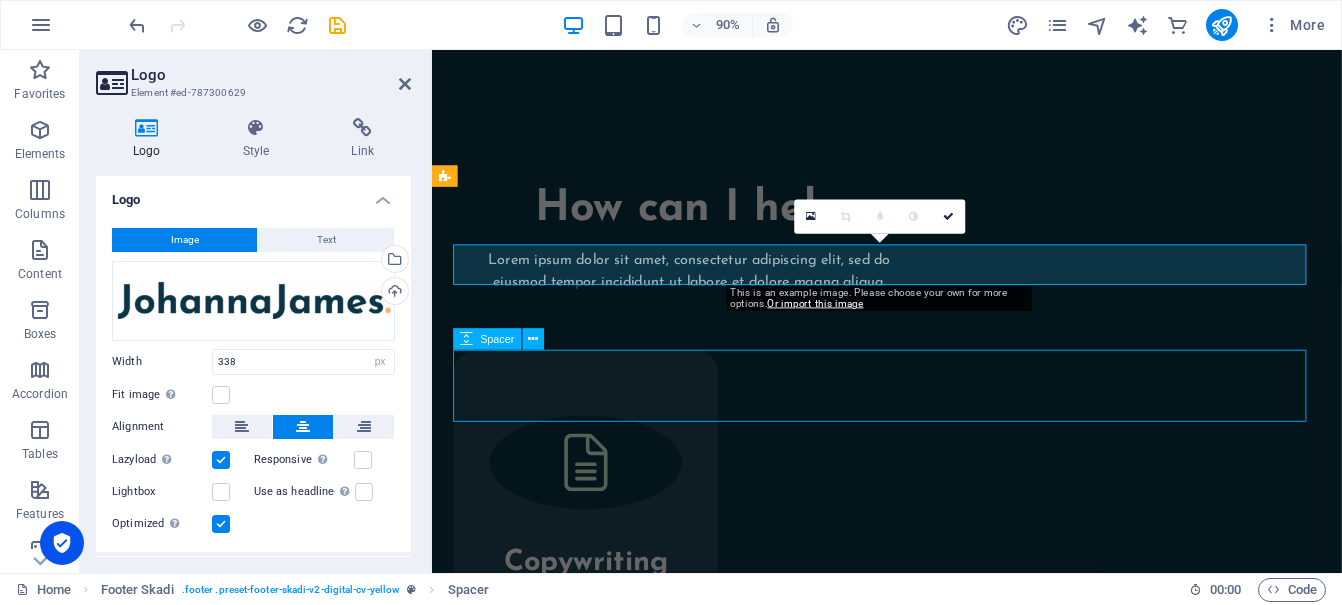 scroll, scrollTop: 4027, scrollLeft: 0, axis: vertical 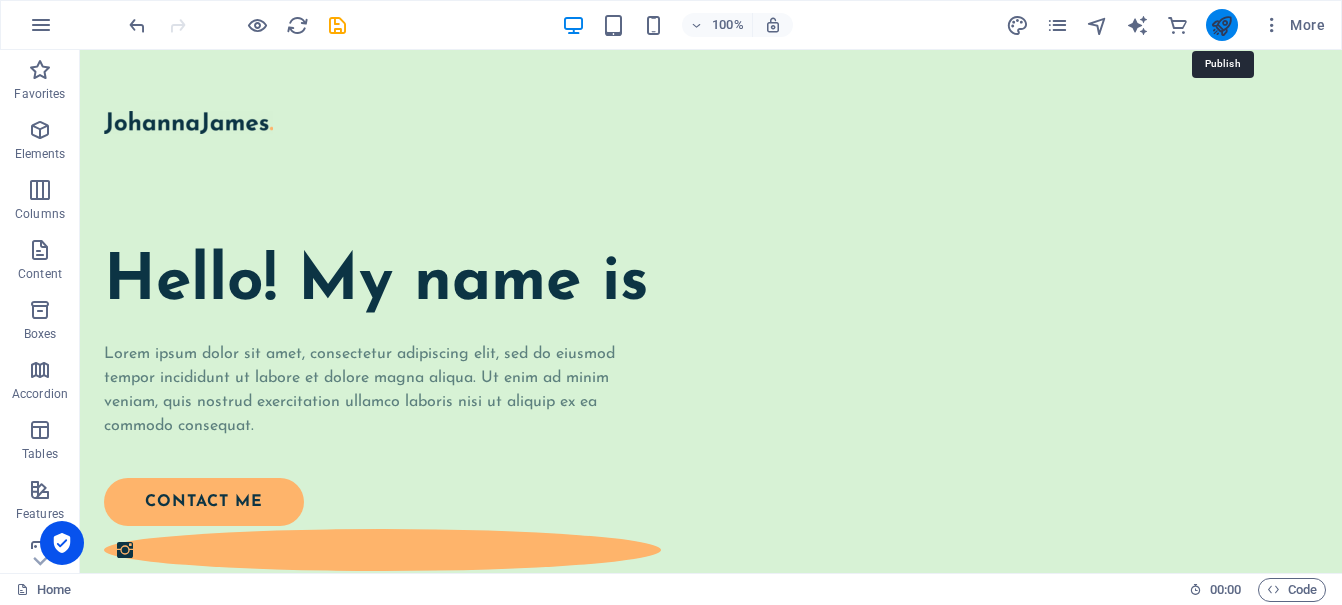click at bounding box center [1221, 25] 